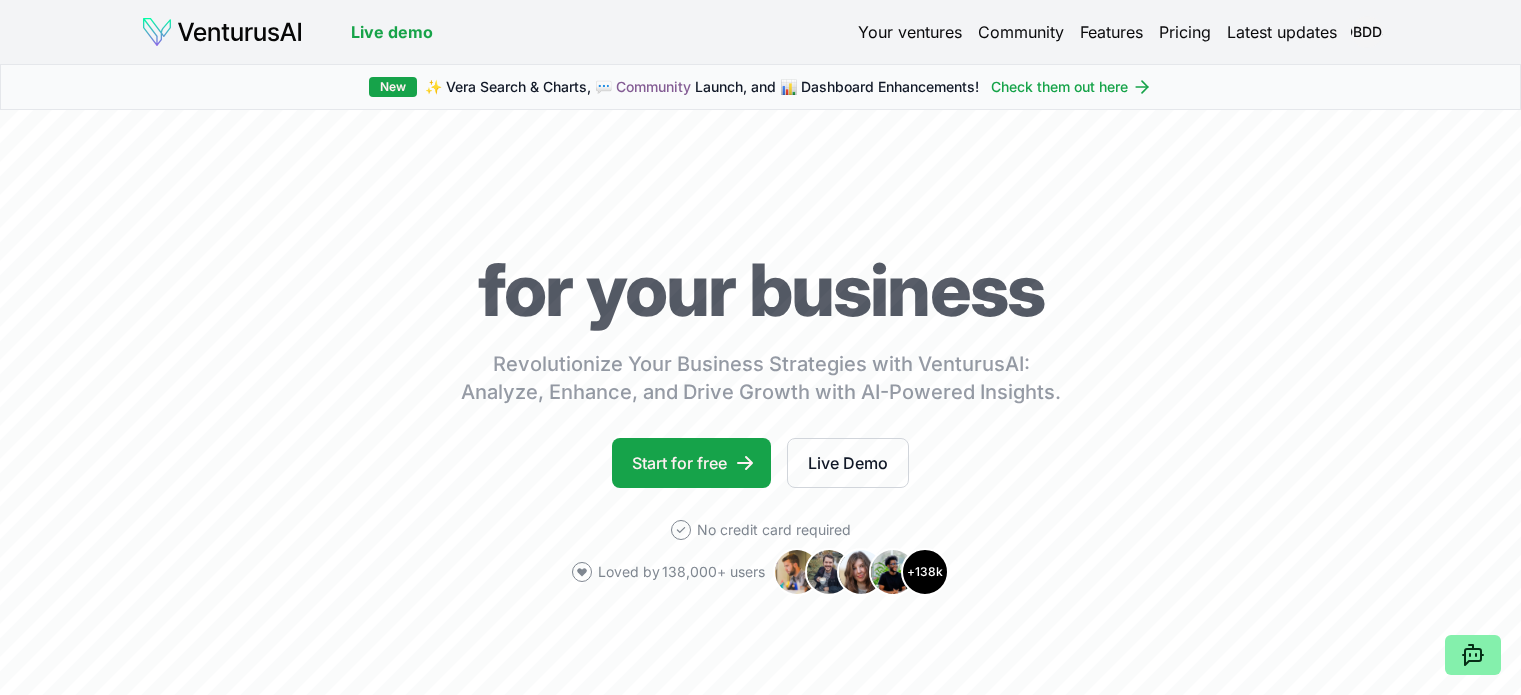 scroll, scrollTop: 0, scrollLeft: 0, axis: both 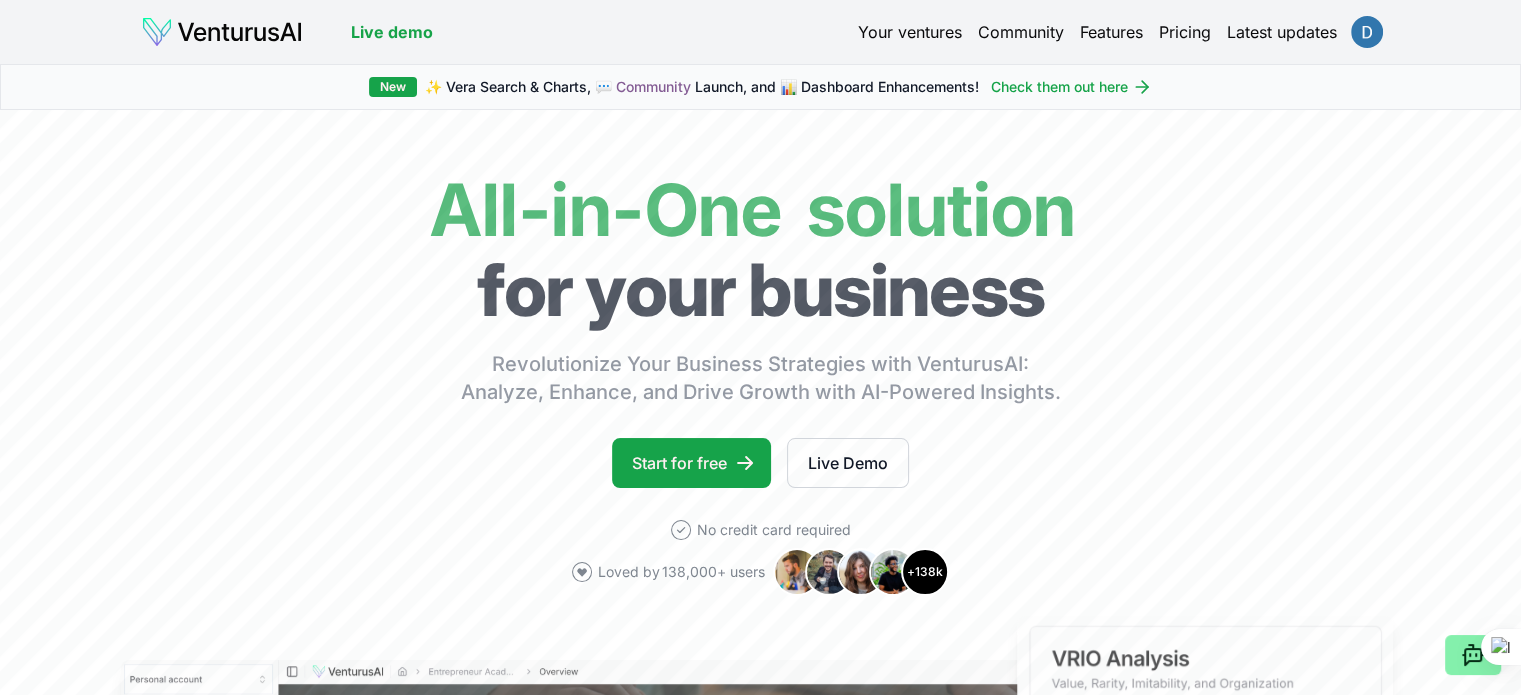 click on "We value your privacy We use cookies to enhance your browsing experience, serve personalized ads or content, and analyze our traffic. By clicking "Accept All", you consent to our use of cookies. Customize    Accept All Customize Consent Preferences   We use cookies to help you navigate efficiently and perform certain functions. You will find detailed information about all cookies under each consent category below. The cookies that are categorized as "Necessary" are stored on your browser as they are essential for enabling the basic functionalities of the site. ...  Show more Necessary Always Active Necessary cookies are required to enable the basic features of this site, such as providing secure log-in or adjusting your consent preferences. These cookies do not store any personally identifiable data. Cookie cookieyes-consent Duration 1 year Description Cookie __cf_bm Duration 1 hour Description This cookie, set by Cloudflare, is used to support Cloudflare Bot Management.  Cookie _cfuvid Duration session lidc" at bounding box center (760, 347) 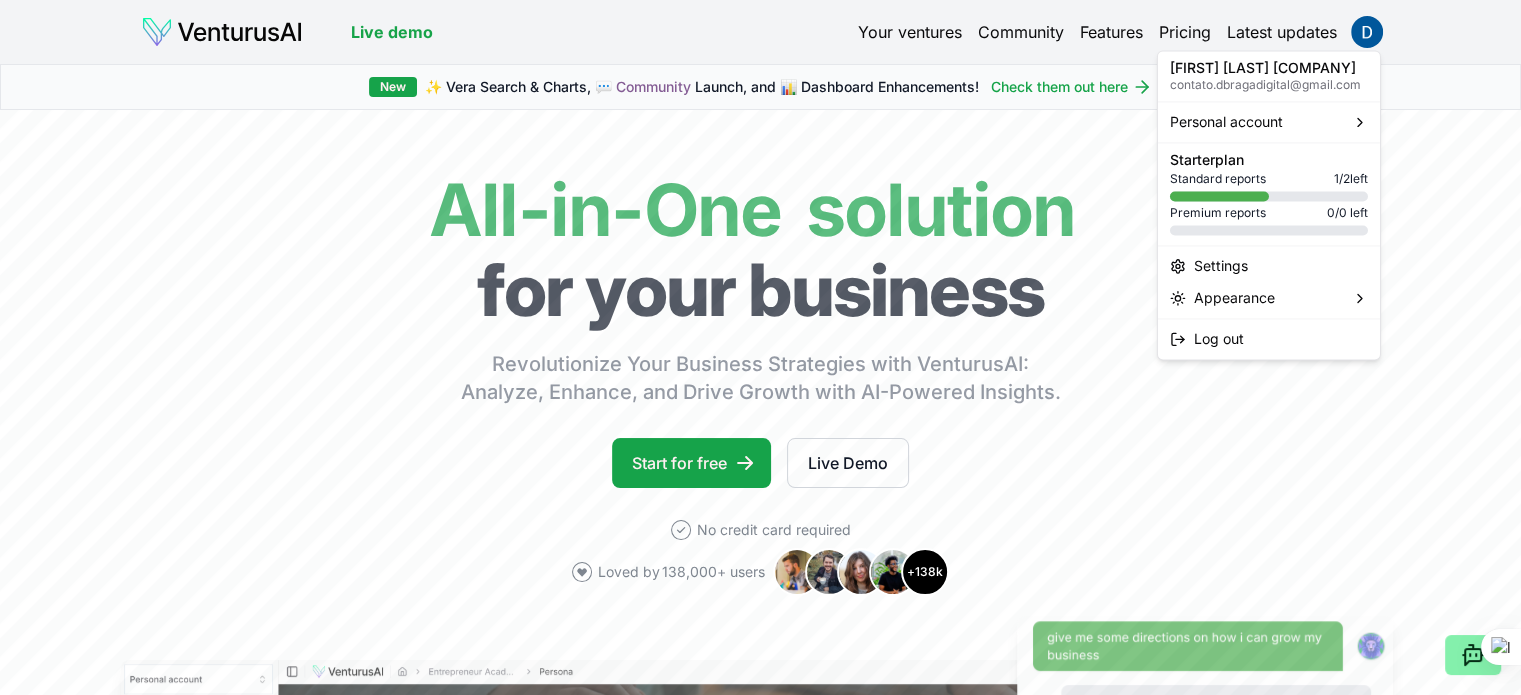 click on "We value your privacy We use cookies to enhance your browsing experience, serve personalized ads or content, and analyze our traffic. By clicking "Accept All", you consent to our use of cookies. Customize    Accept All Customize Consent Preferences   We use cookies to help you navigate efficiently and perform certain functions. You will find detailed information about all cookies under each consent category below. The cookies that are categorized as "Necessary" are stored on your browser as they are essential for enabling the basic functionalities of the site. ...  Show more Necessary Always Active Necessary cookies are required to enable the basic features of this site, such as providing secure log-in or adjusting your consent preferences. These cookies do not store any personally identifiable data. Cookie cookieyes-consent Duration 1 year Description Cookie __cf_bm Duration 1 hour Description This cookie, set by Cloudflare, is used to support Cloudflare Bot Management.  Cookie _cfuvid Duration session lidc" at bounding box center [760, 347] 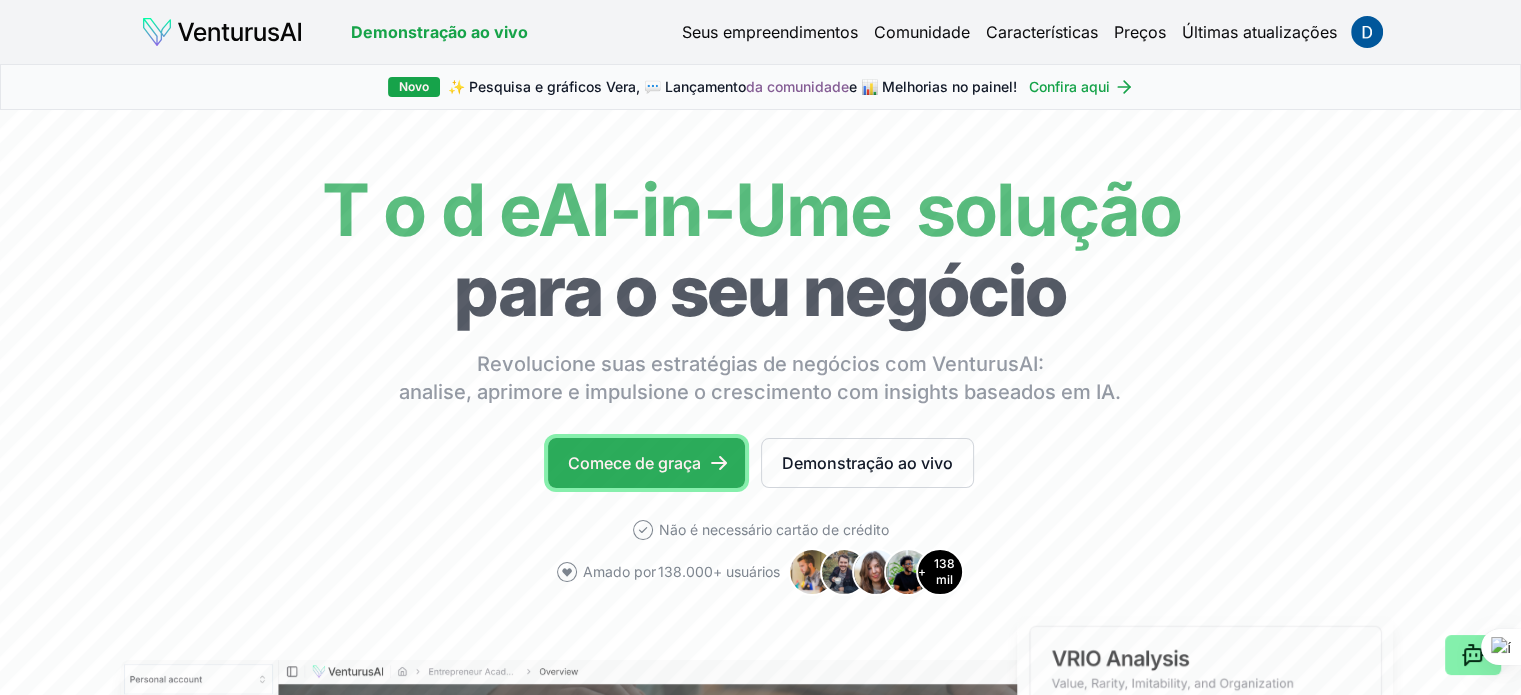 click on "Comece de graça" at bounding box center (634, 463) 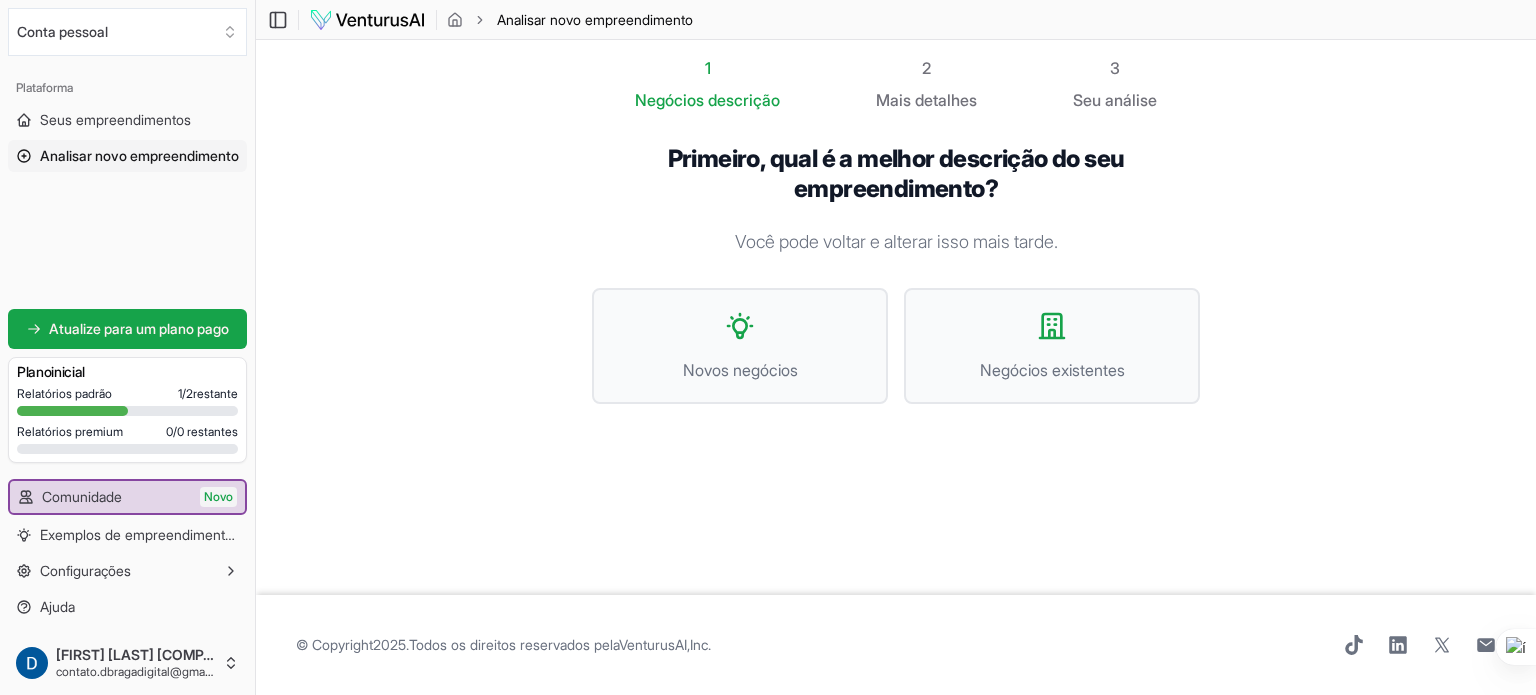 click on "Você pode voltar e alterar isso mais tarde." at bounding box center (896, 241) 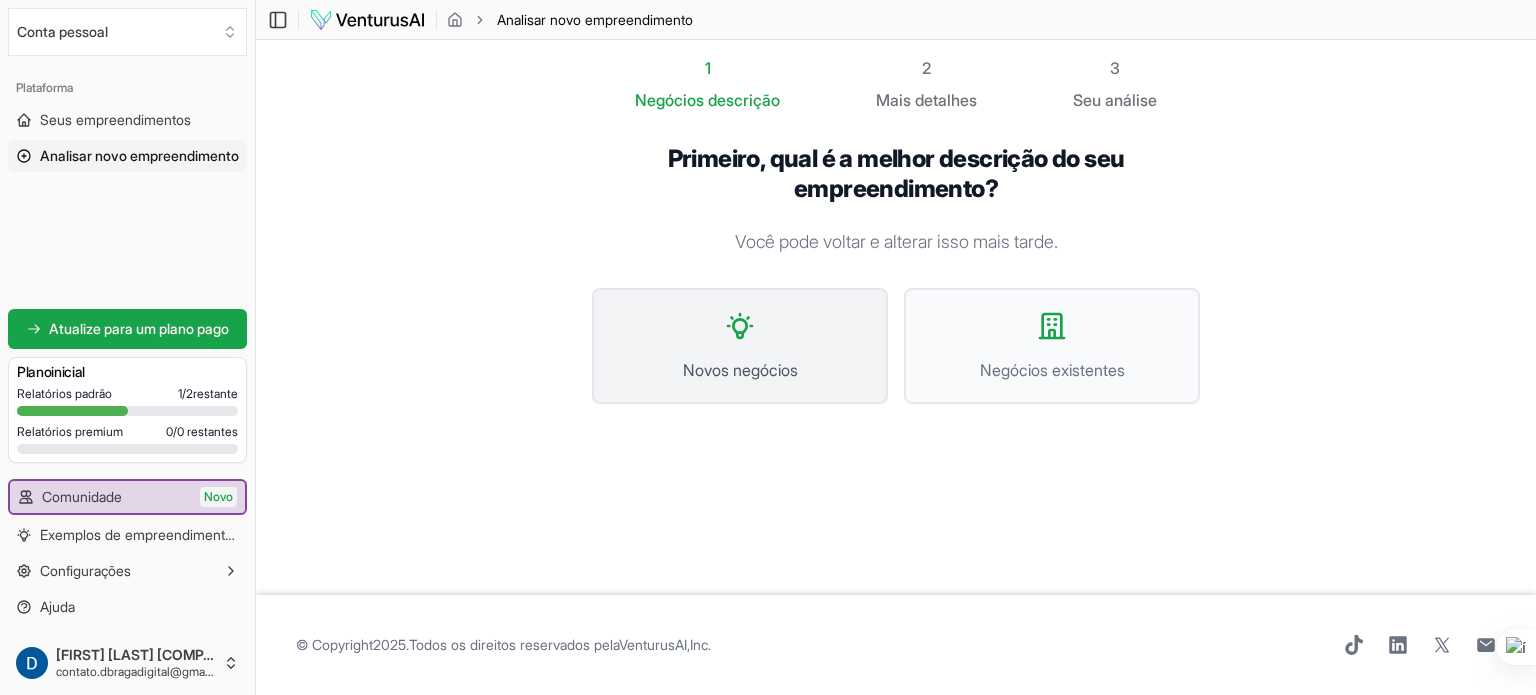 click on "Novos negócios" at bounding box center (740, 370) 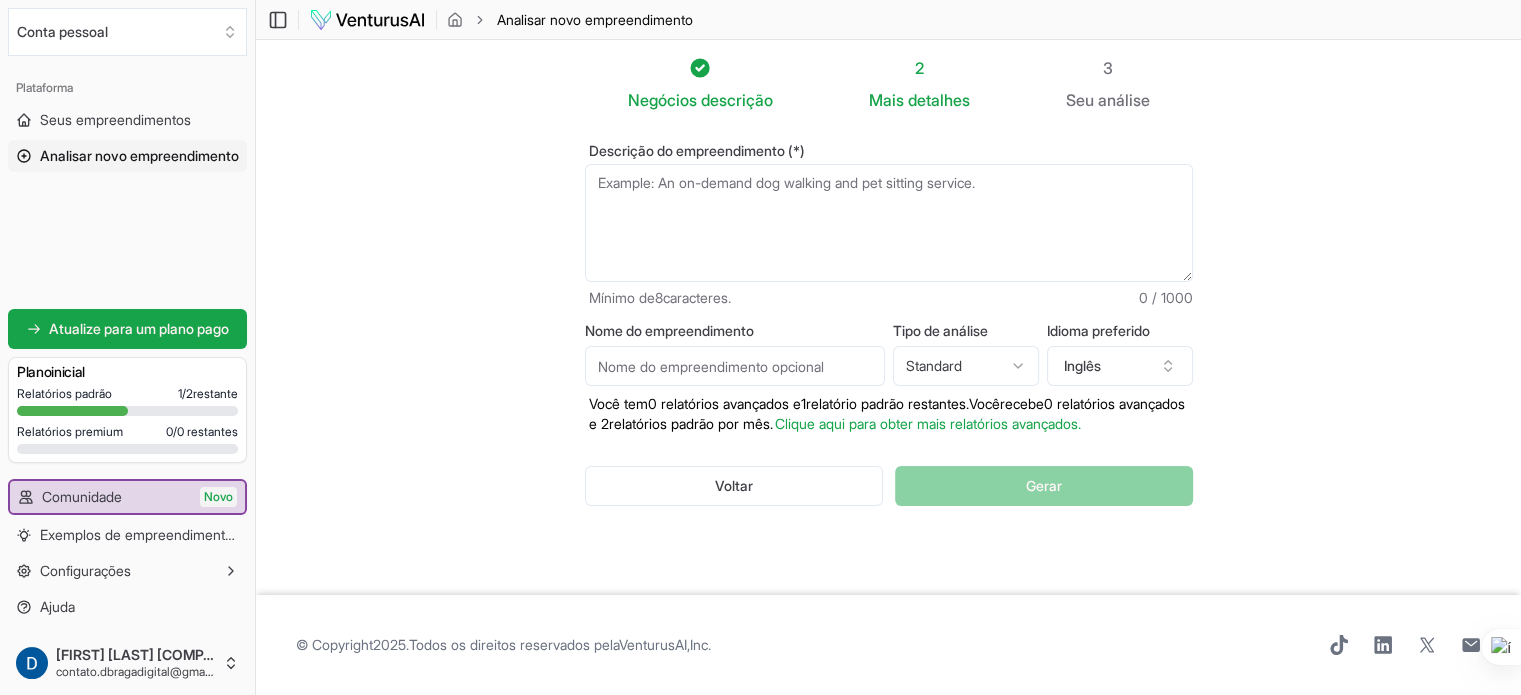 click on "Descrição do empreendimento (*)" at bounding box center [889, 223] 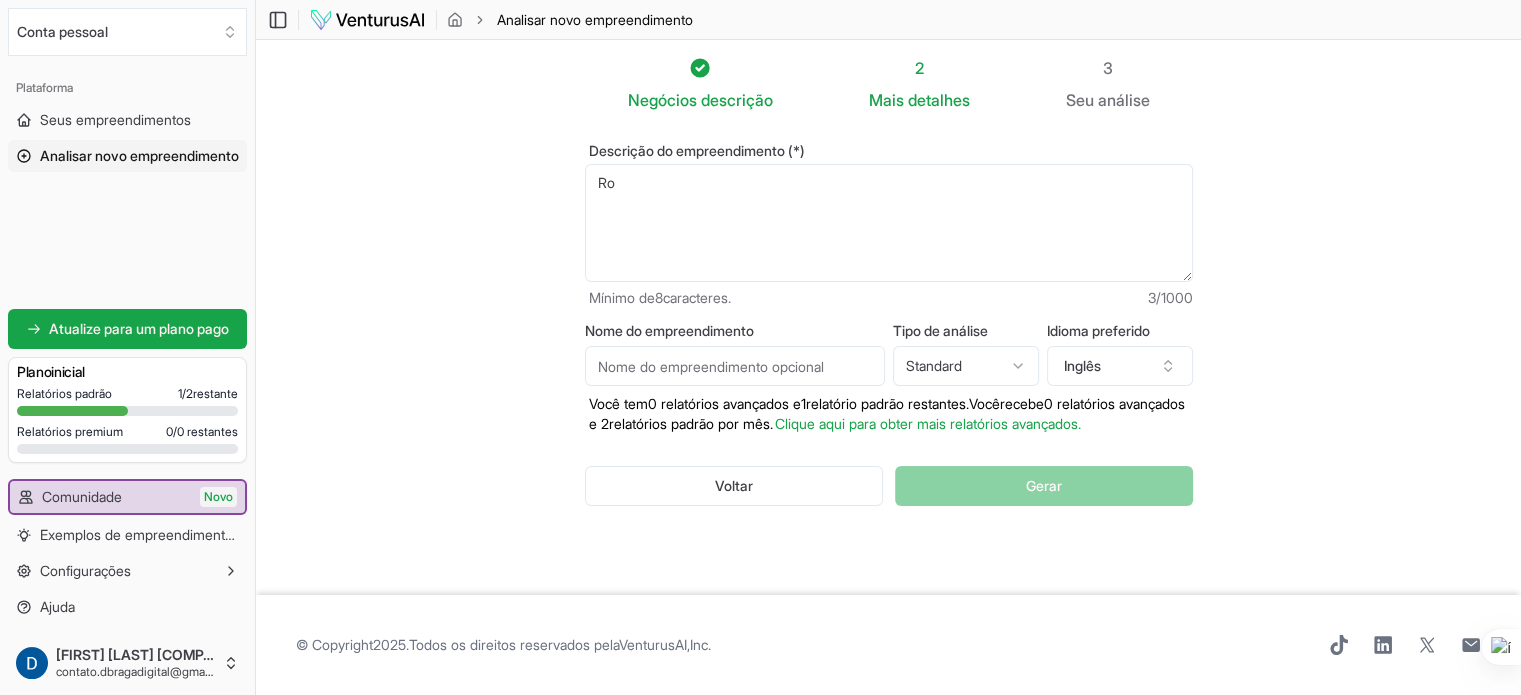 type on "R" 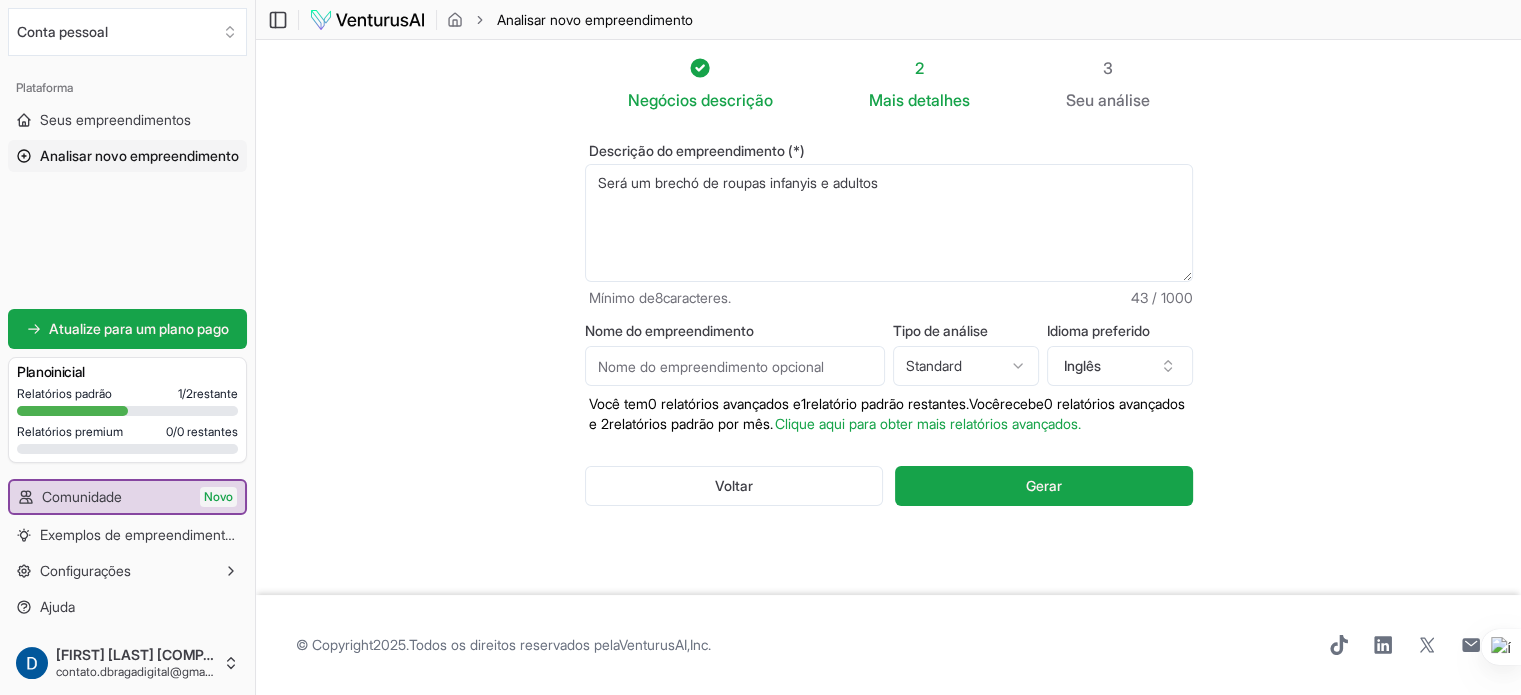 click on "Será um brechó de roupas infanyis e adultos" at bounding box center [889, 223] 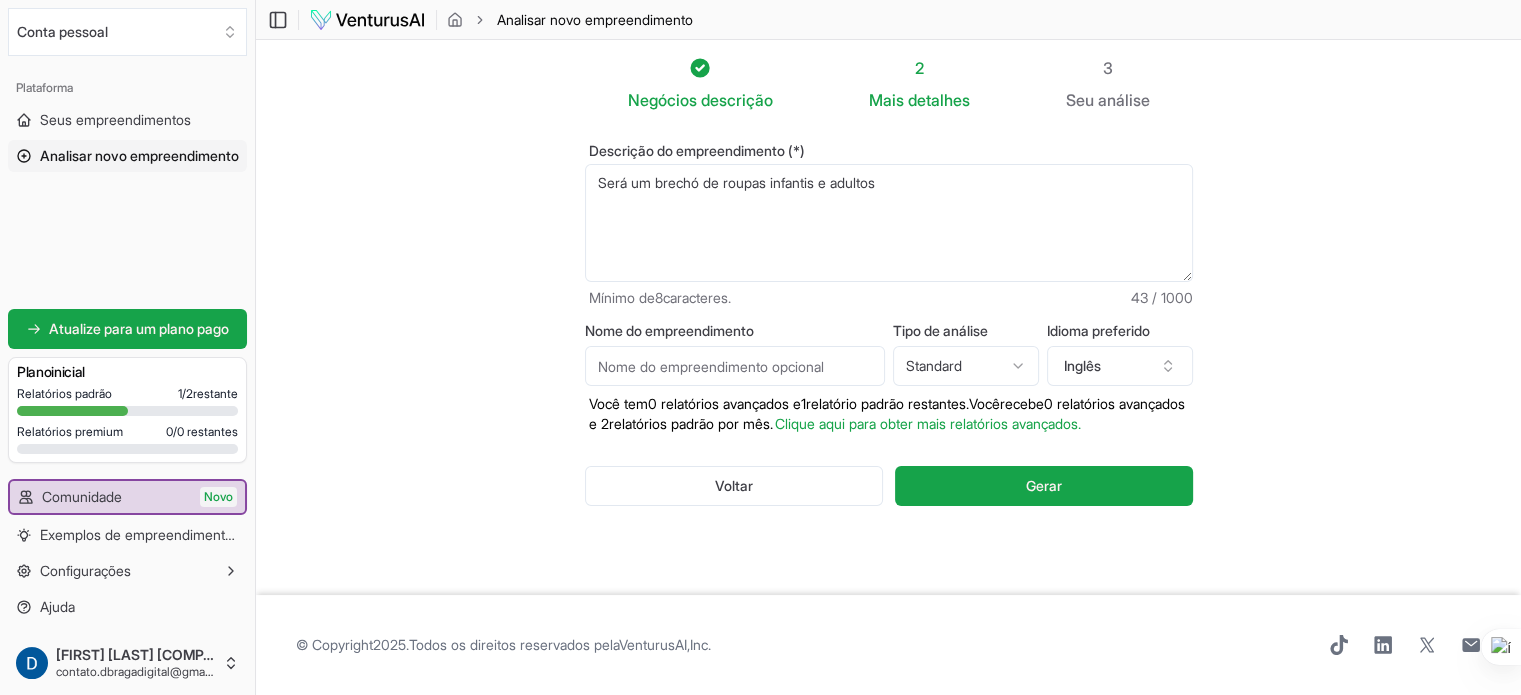 type on "Será um brechó de roupas infantis e adultos" 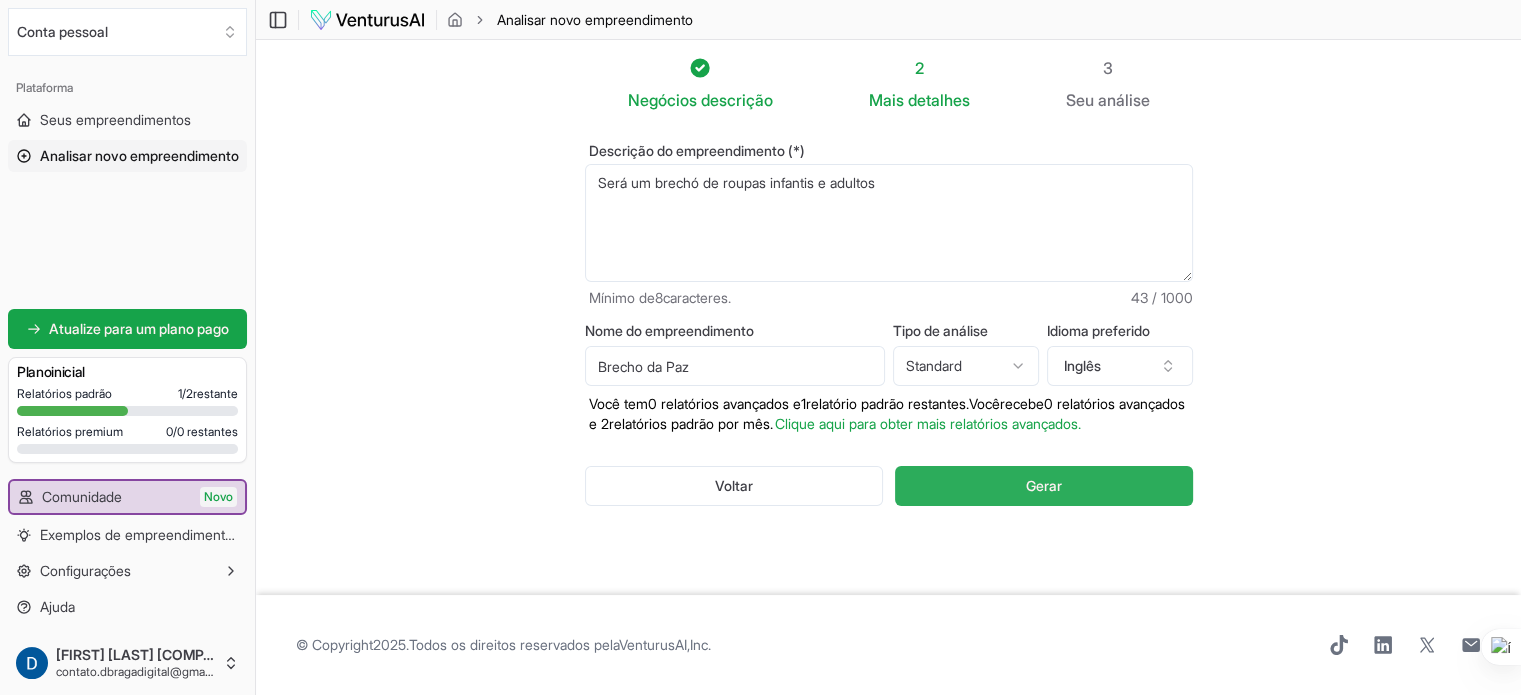type on "Brecho da Paz" 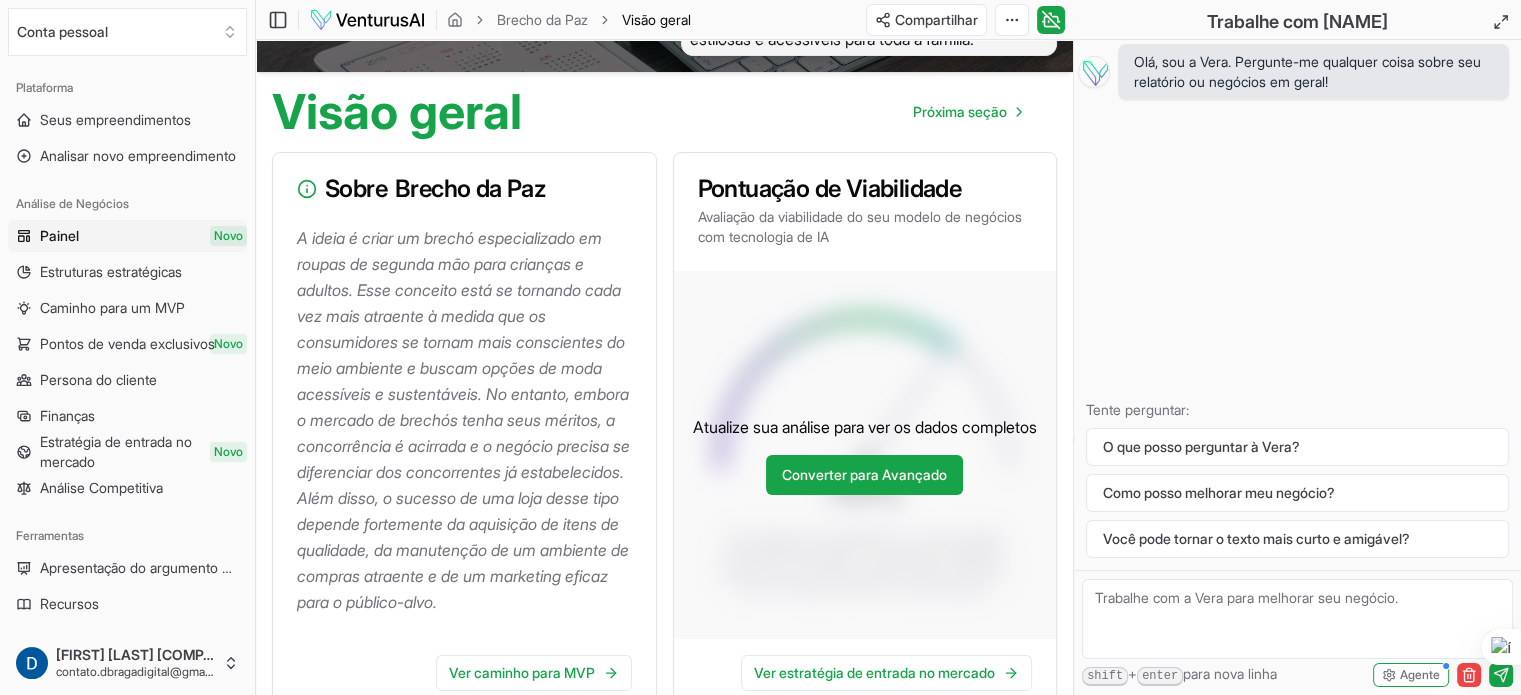 scroll, scrollTop: 0, scrollLeft: 0, axis: both 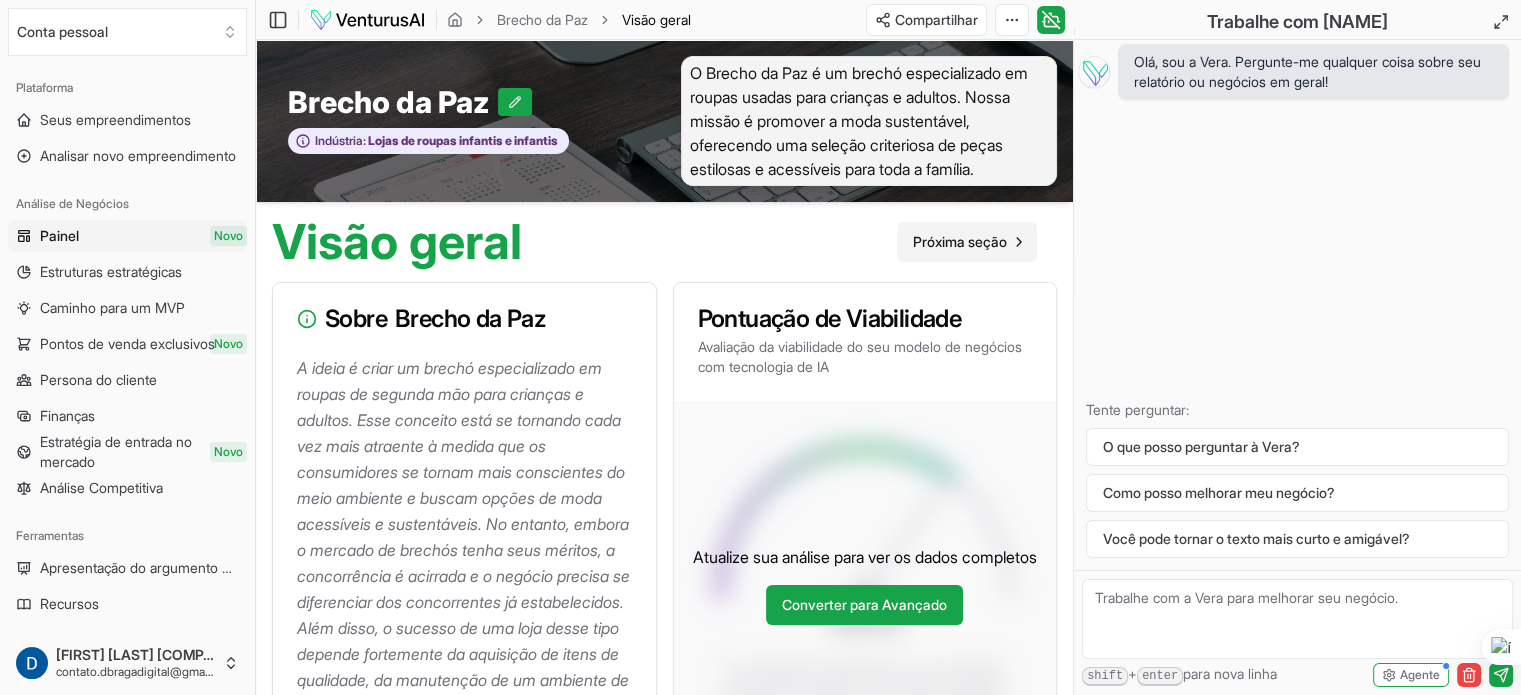 click on "Próxima seção" at bounding box center (960, 241) 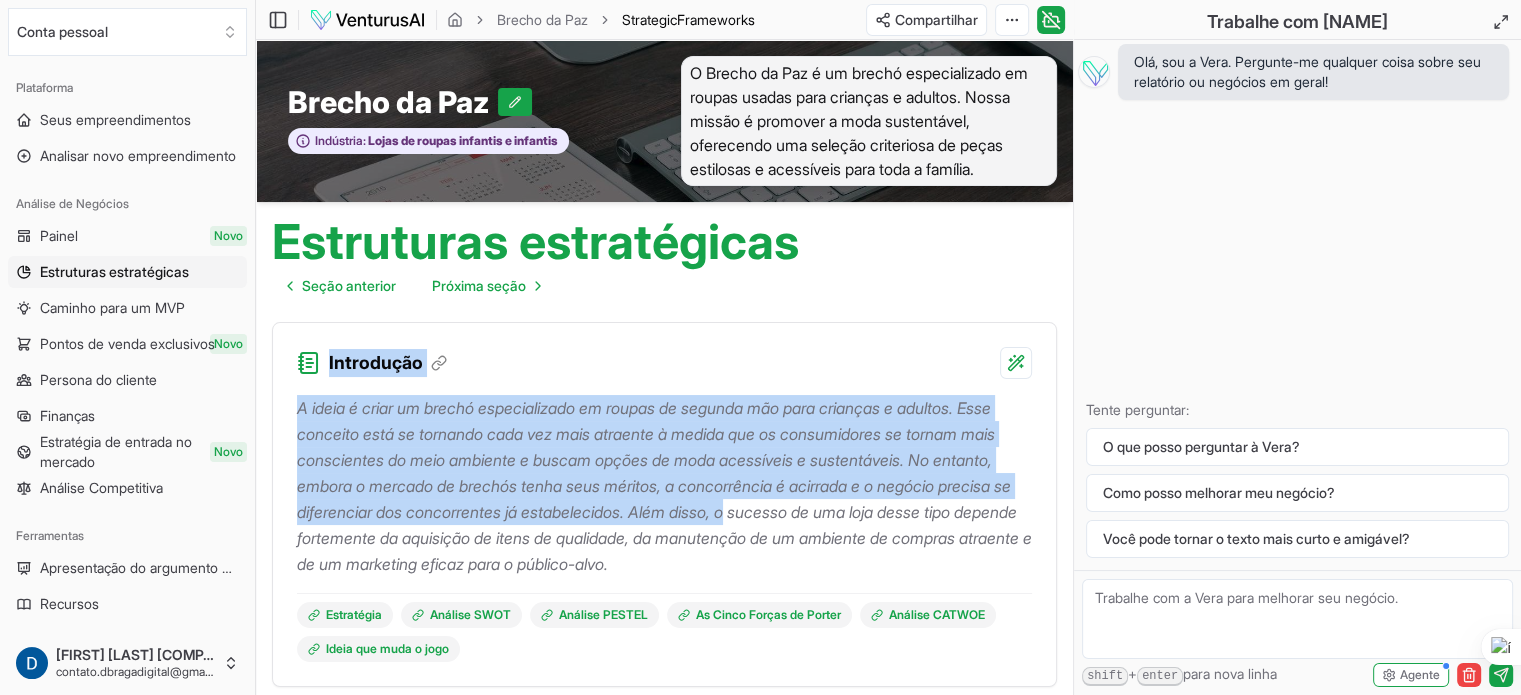 drag, startPoint x: 330, startPoint y: 363, endPoint x: 1006, endPoint y: 501, distance: 689.942 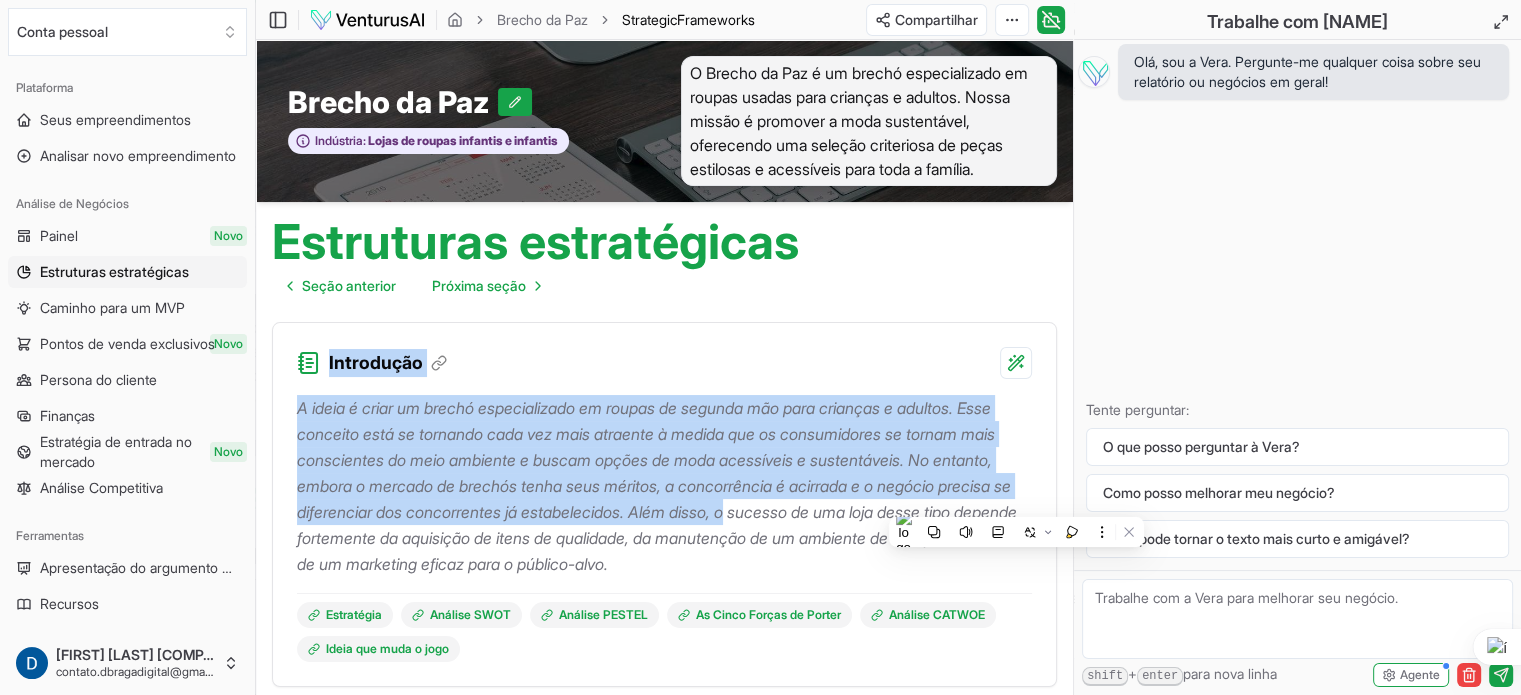 click on "A ideia é criar um brechó especializado em roupas de segunda mão para crianças e adultos. Esse conceito está se tornando cada vez mais atraente à medida que os consumidores se tornam mais conscientes do meio ambiente e buscam opções de moda acessíveis e sustentáveis. No entanto, embora o mercado de brechós tenha seus méritos, a concorrência é acirrada e o negócio precisa se diferenciar dos concorrentes já estabelecidos. Além disso, o sucesso de uma loja desse tipo depende fortemente da aquisição de itens de qualidade, da manutenção de um ambiente de compras atraente e de um marketing eficaz para o público-alvo." at bounding box center [664, 486] 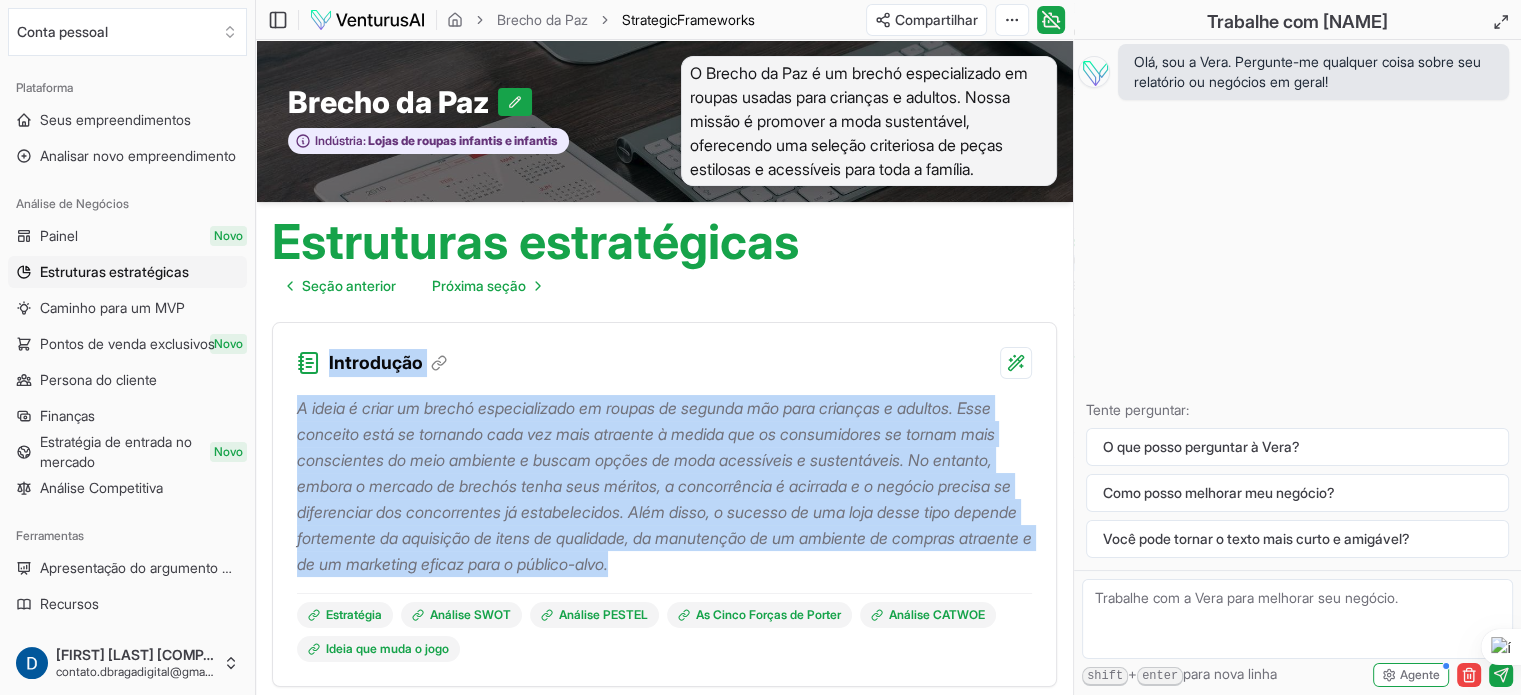 drag, startPoint x: 324, startPoint y: 351, endPoint x: 1034, endPoint y: 566, distance: 741.8389 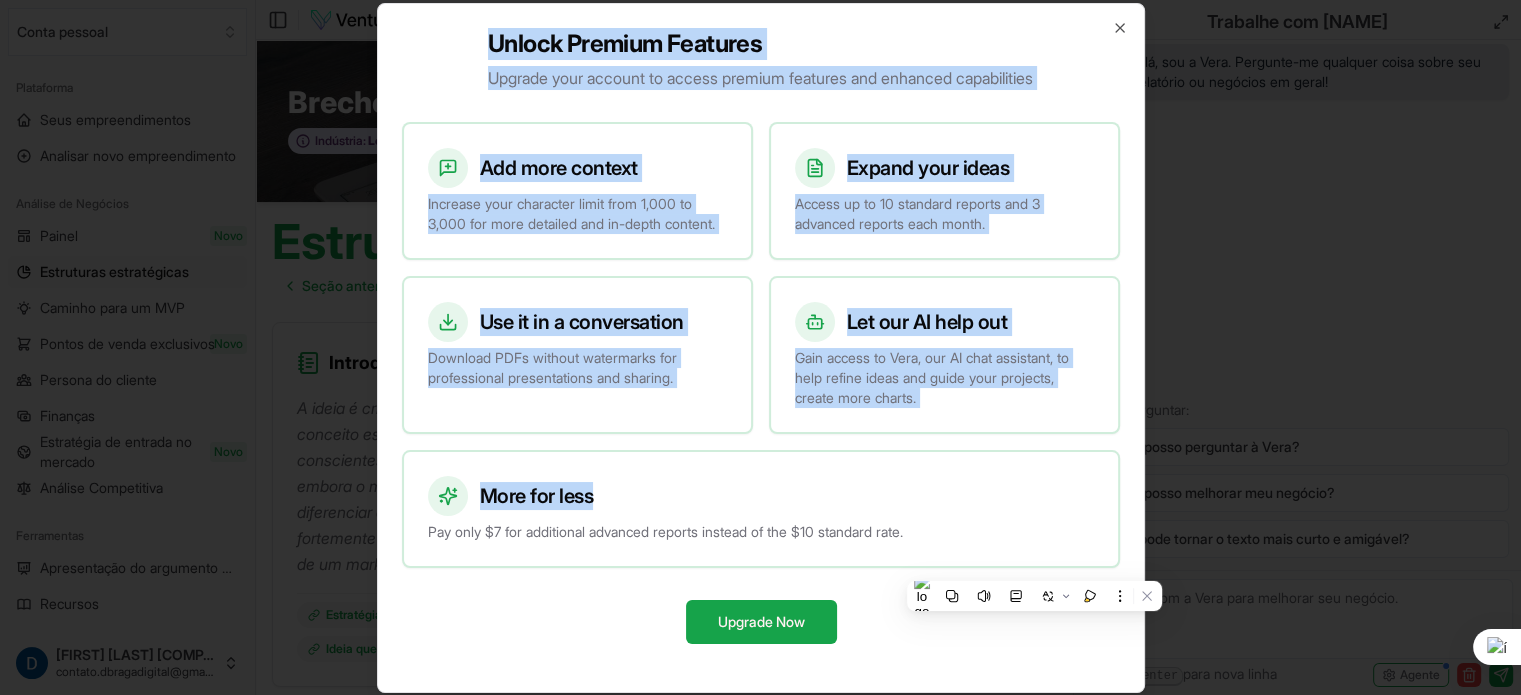 drag, startPoint x: 1155, startPoint y: 556, endPoint x: 1067, endPoint y: 464, distance: 127.310646 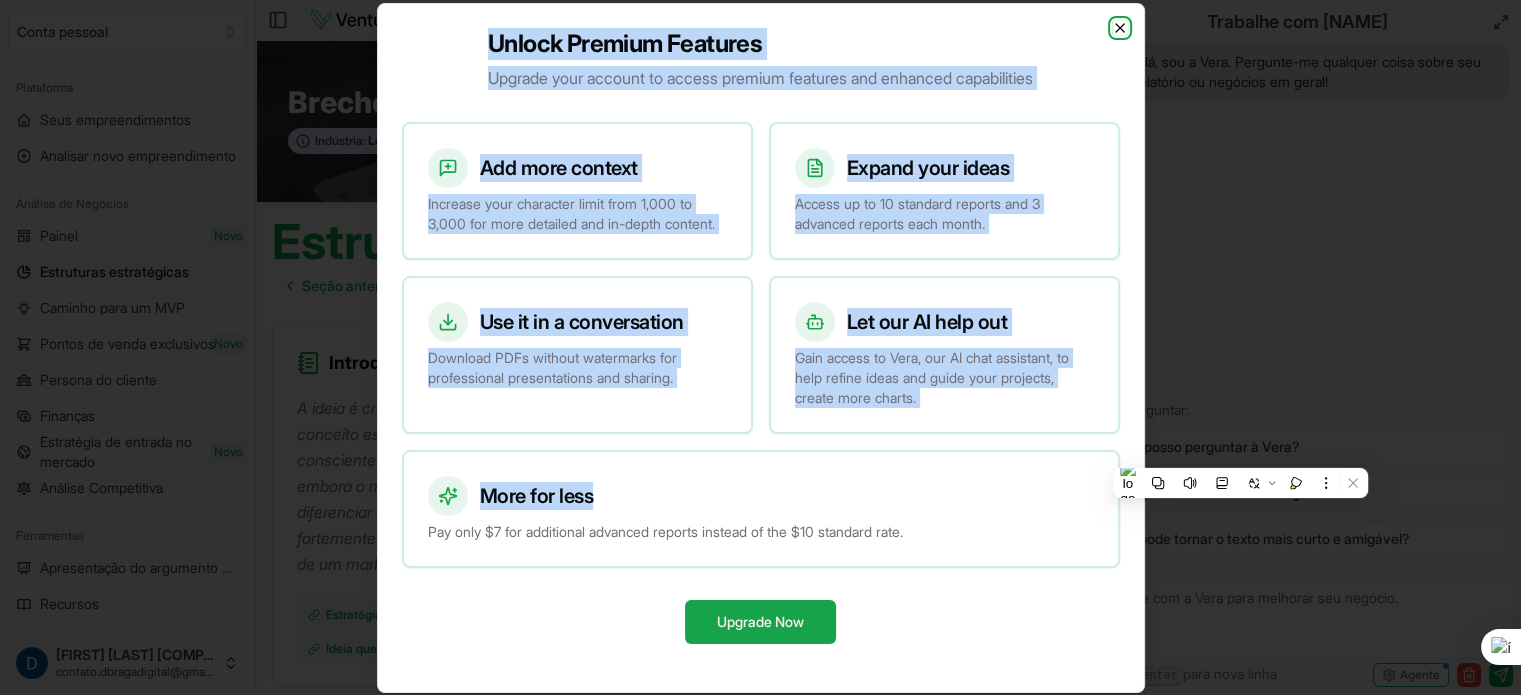click 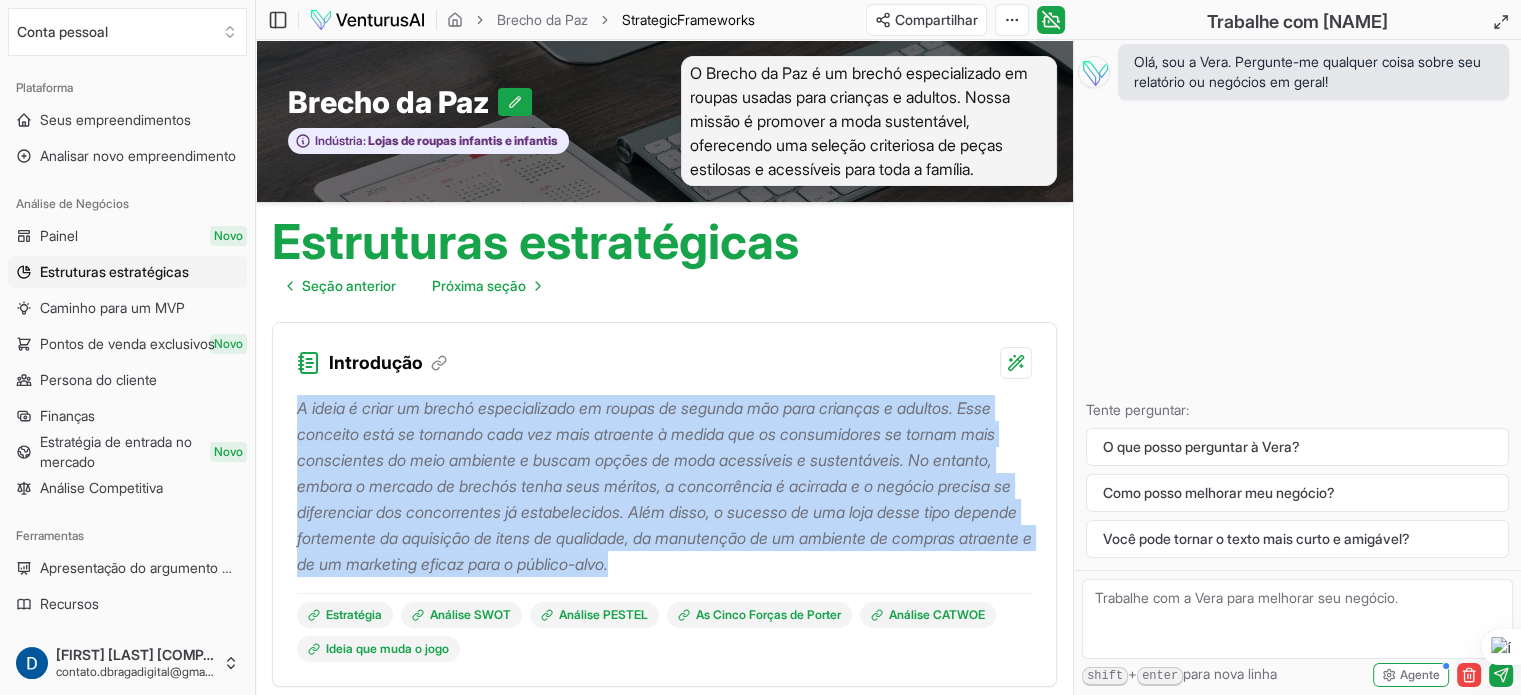 drag, startPoint x: 298, startPoint y: 405, endPoint x: 1034, endPoint y: 559, distance: 751.93884 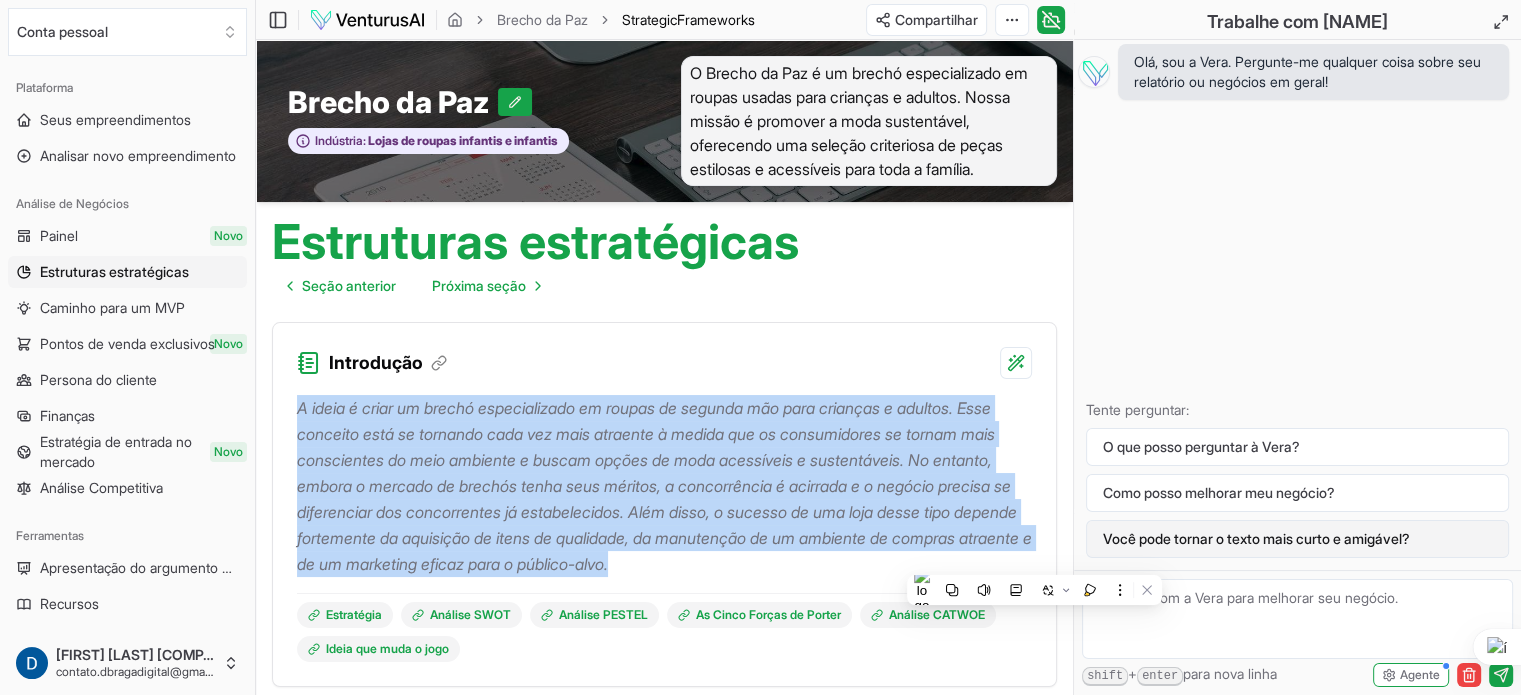 copy on "A ideia é criar um brechó especializado em roupas de segunda mão para crianças e adultos. Esse conceito está se tornando cada vez mais atraente à medida que os consumidores se tornam mais conscientes do meio ambiente e buscam opções de moda acessíveis e sustentáveis. No entanto, embora o mercado de brechós tenha seus méritos, a concorrência é acirrada e o negócio precisa se diferenciar dos concorrentes já estabelecidos. Além disso, o sucesso de uma loja desse tipo depende fortemente da aquisição de itens de qualidade, da manutenção de um ambiente de compras atraente e de um marketing eficaz para o público-alvo." 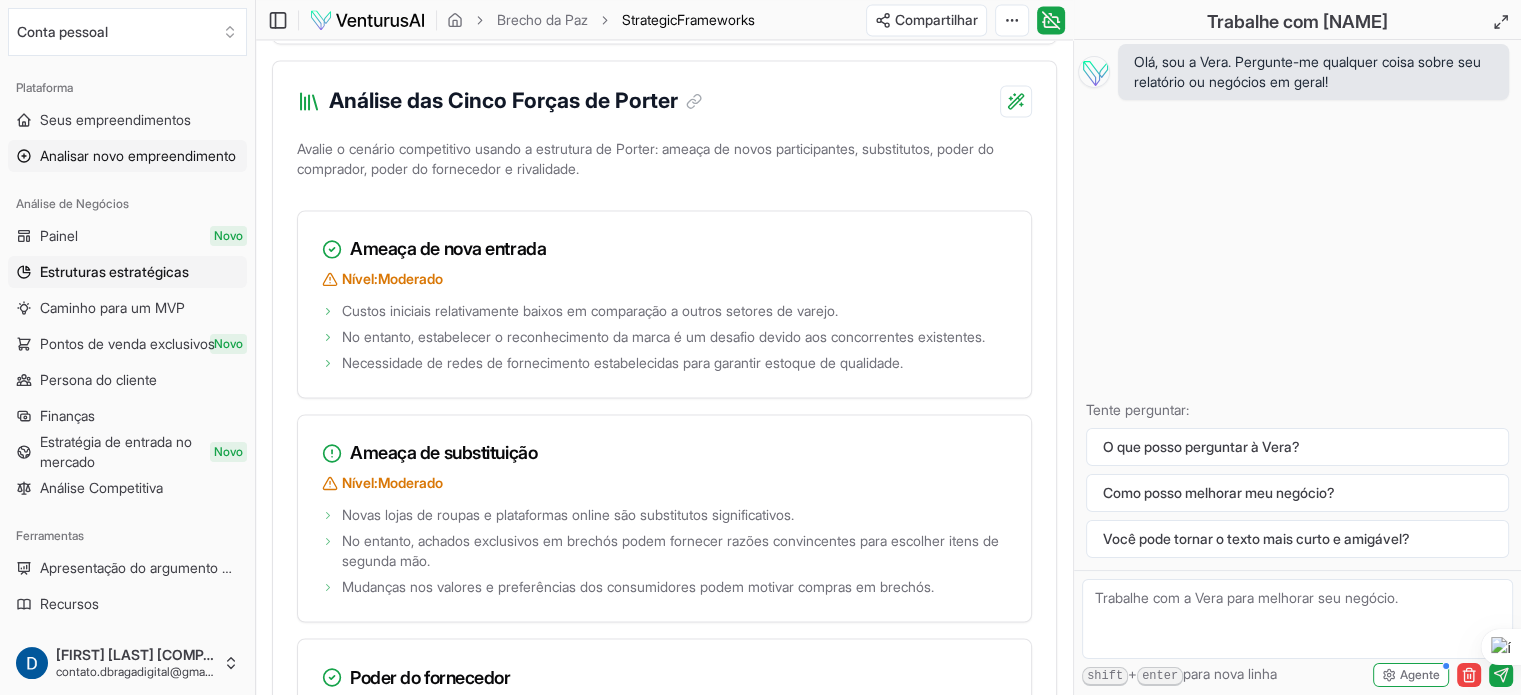 scroll, scrollTop: 3400, scrollLeft: 0, axis: vertical 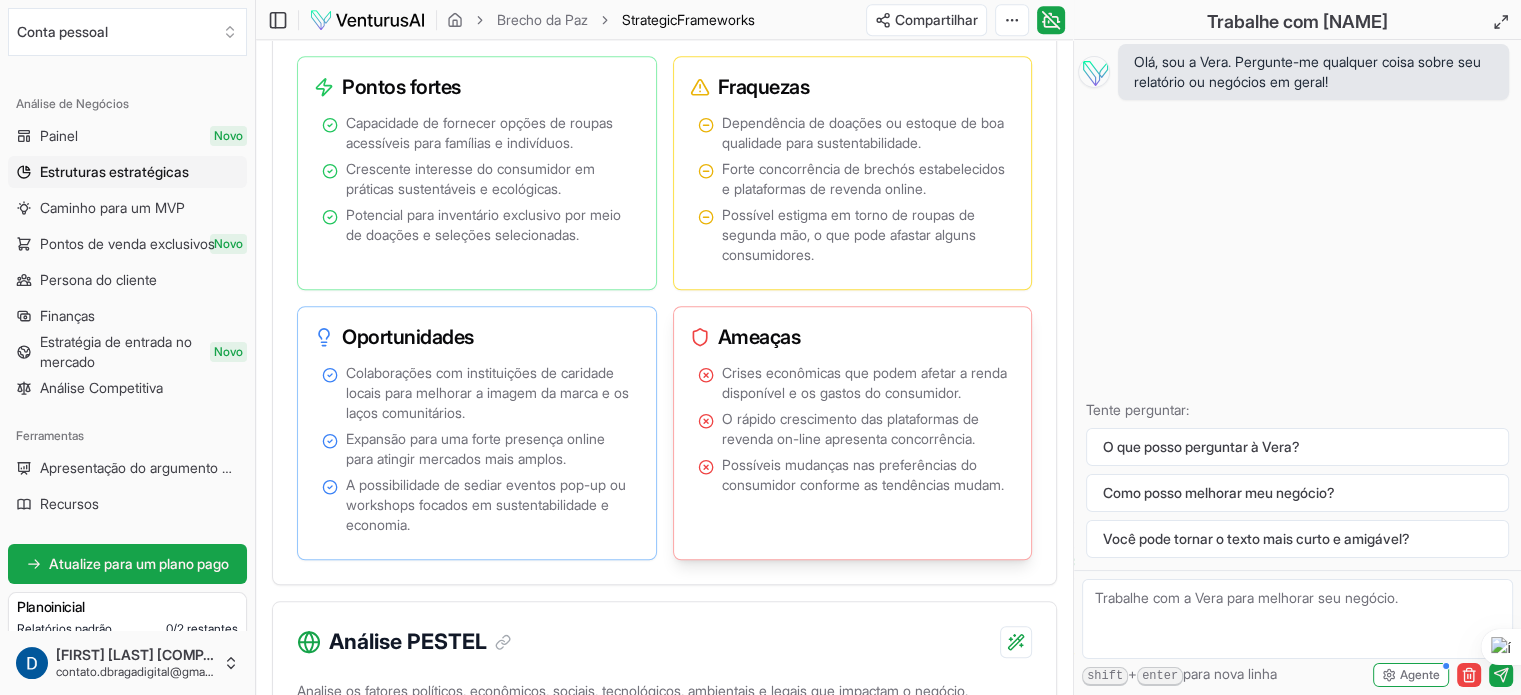 drag, startPoint x: 1075, startPoint y: 311, endPoint x: 924, endPoint y: 441, distance: 199.2511 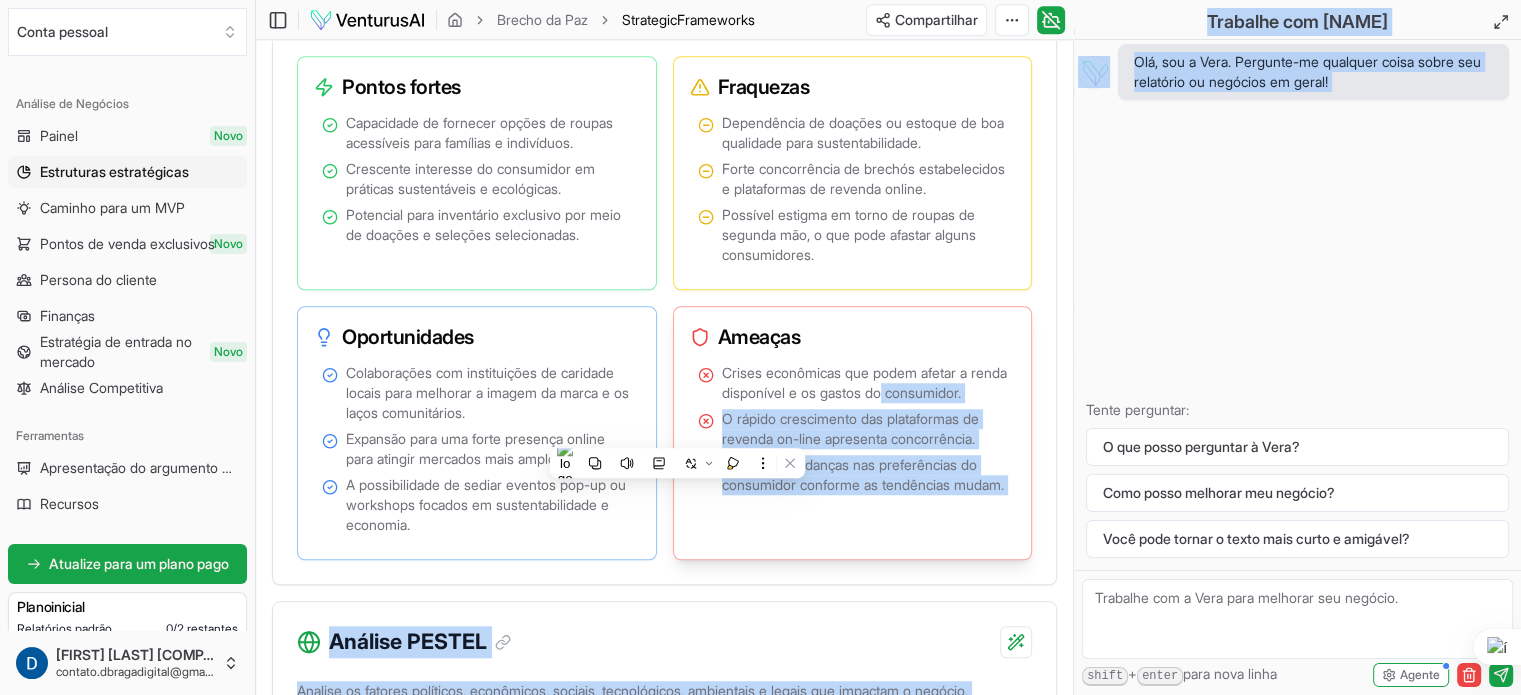 click on "Possíveis mudanças nas preferências do consumidor conforme as tendências mudam." at bounding box center (865, 475) 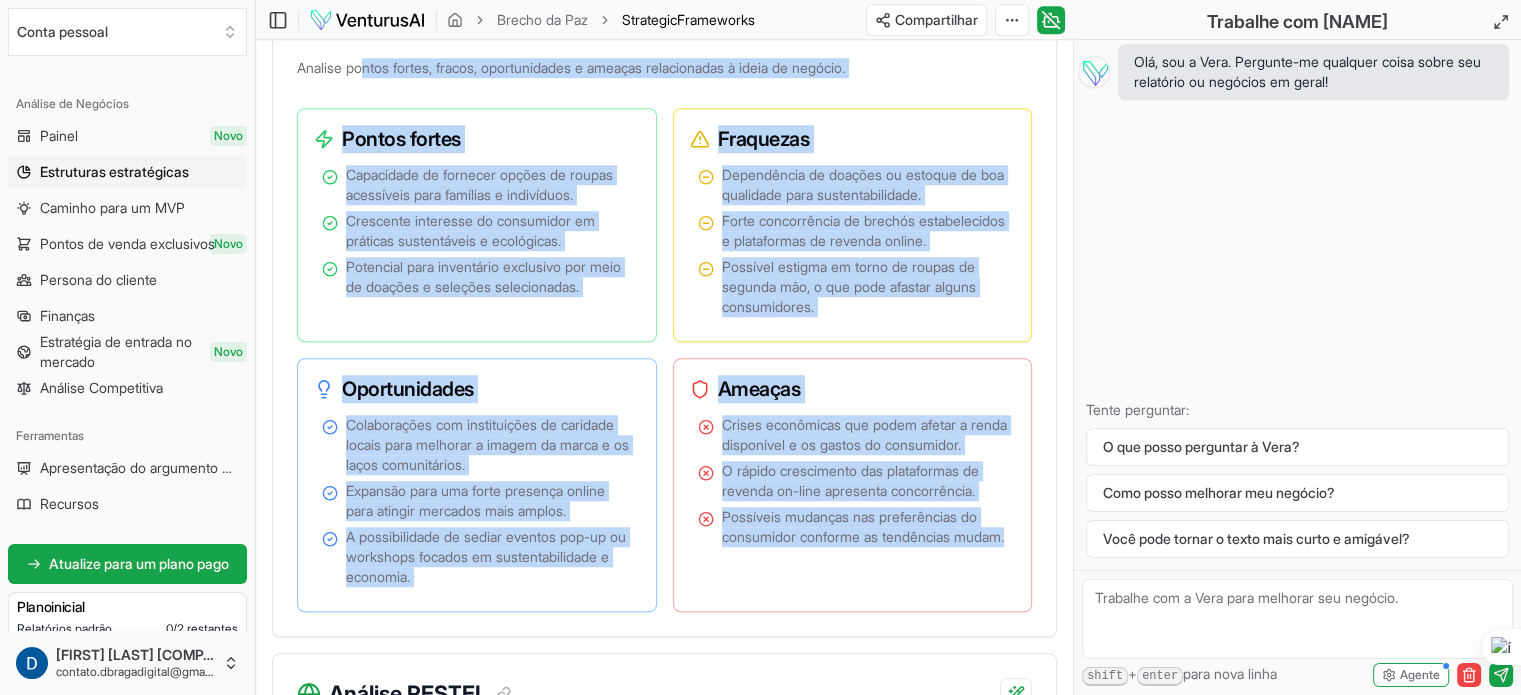 scroll, scrollTop: 1599, scrollLeft: 0, axis: vertical 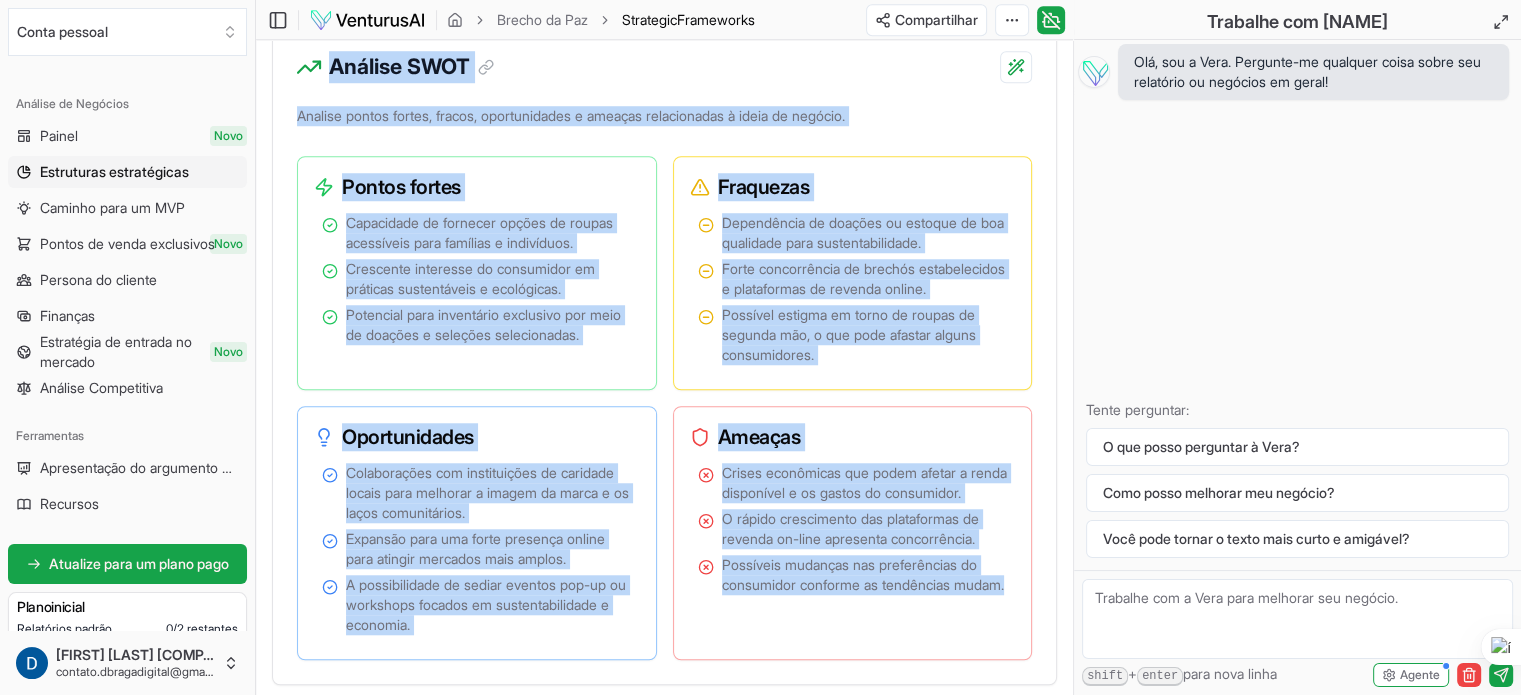 drag, startPoint x: 732, startPoint y: 543, endPoint x: 300, endPoint y: 59, distance: 648.7526 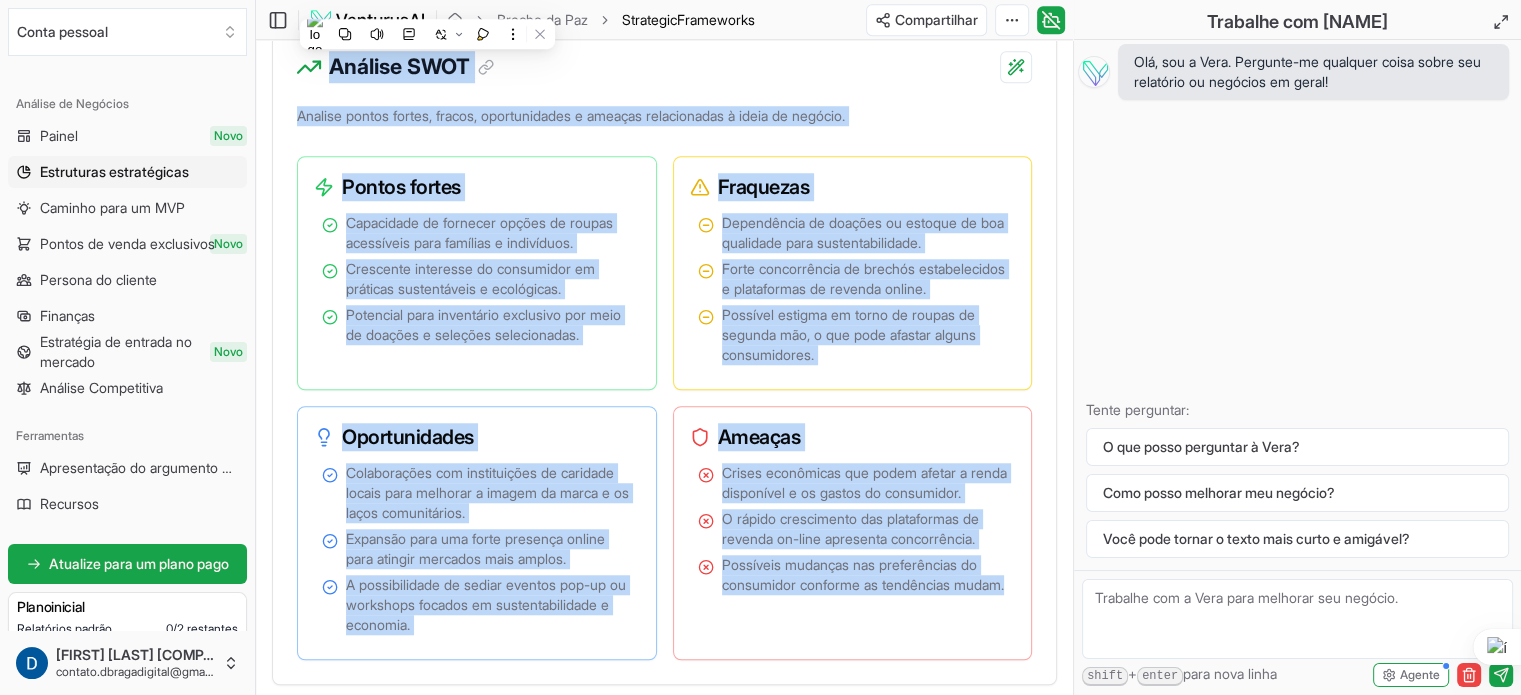 copy on "Loremip DOLO Sitamet consec adipis, elitse, doeiusmodtemp i utlabor etdoloremagn a enima mi veniamq. Nostru exerci Ullamcolab ni aliquipe eacomm co duisau irureinrep volu velitess c fugiatnull. Pariature sintoccae cu nonproiden su culpaqui officiadeser m animidestl. Perspicia unde omnisisten errorvolu acc dolo la totamre a eaqueips quaeabilloin. Veritatis Quasiarchit be vitaedi ex nemoeni ip qui voluptasa auto fugitconsequuntu. Magni doloreseosra se nesciun nequeporroqui d adipiscinum ei moditem incidu. Magnamqu etiammi so nobis el optioc ni impedit quo, p fac poss assumen repell temporibusau. Quibusdamoffi Debitisrerum nec saepeeveniet vo repudian recusa itaq earumhic t sapien de reici v ma alias perferendisd. Asperior repe min nostr exercita ullamc susc laborio aliquidc cons quidma. M molestiaeharu qu rerumf expedit dis-na li temporecu solutan el optiocumquenihil i minusquo. Maximep Facere possimusom lor ipsum dolors a conse adipiscing e se doeius te incididunt. U labore etdoloremag ali enimadminim ve qu..." 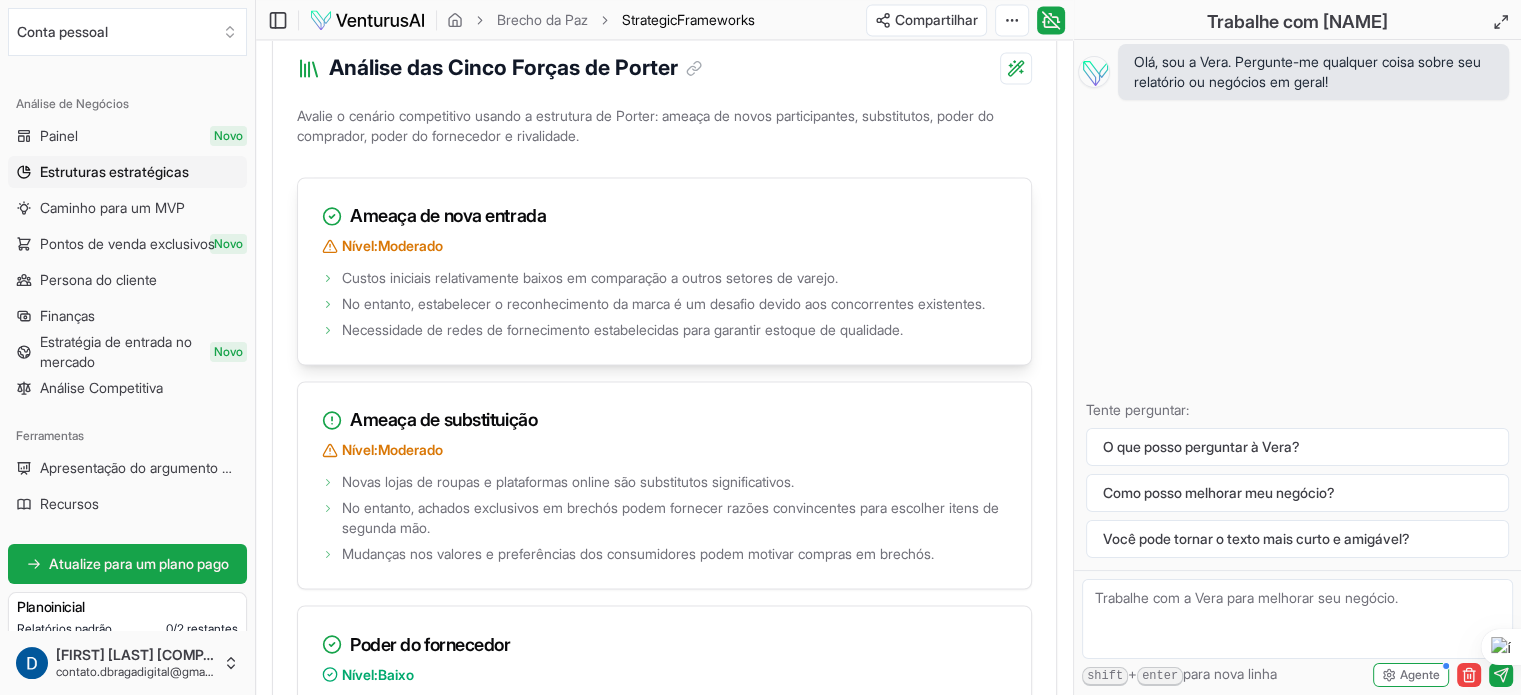 scroll, scrollTop: 3199, scrollLeft: 0, axis: vertical 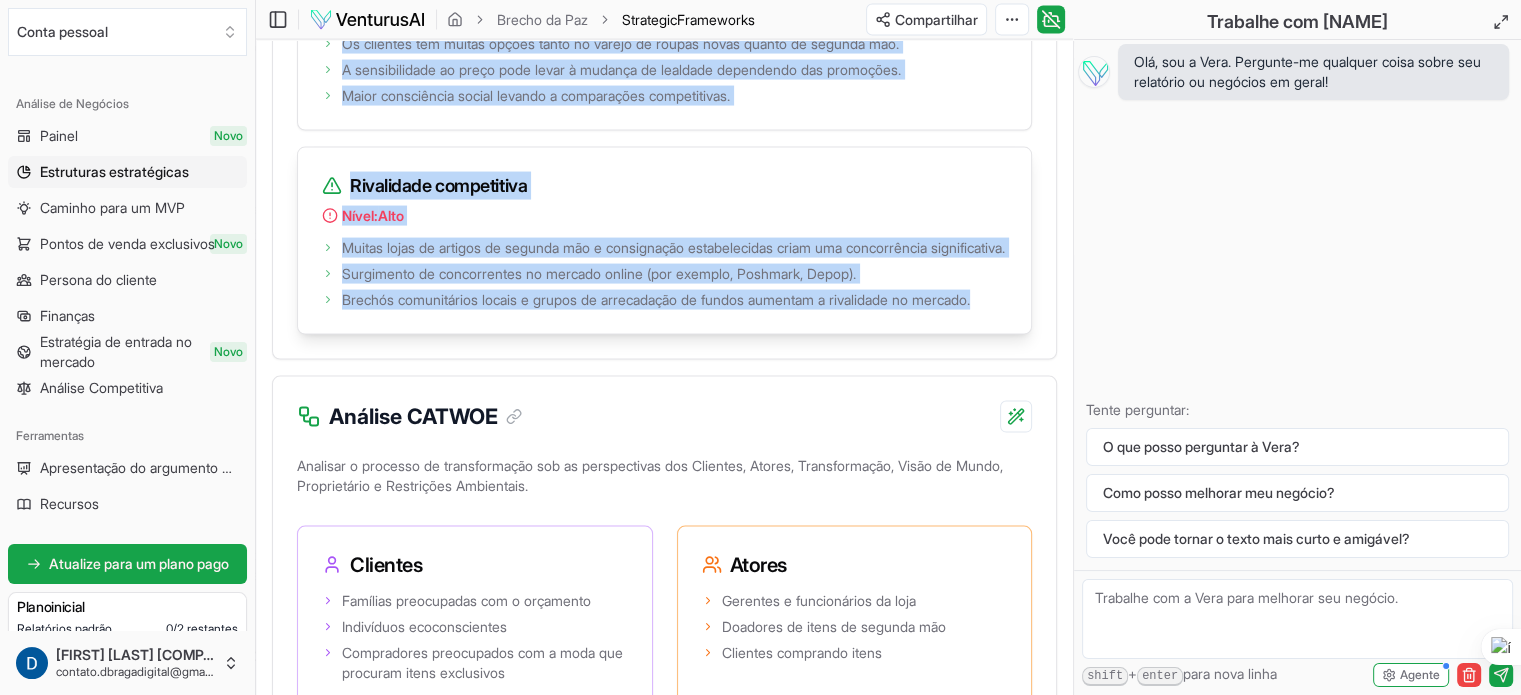 drag, startPoint x: 301, startPoint y: 133, endPoint x: 572, endPoint y: 436, distance: 406.50952 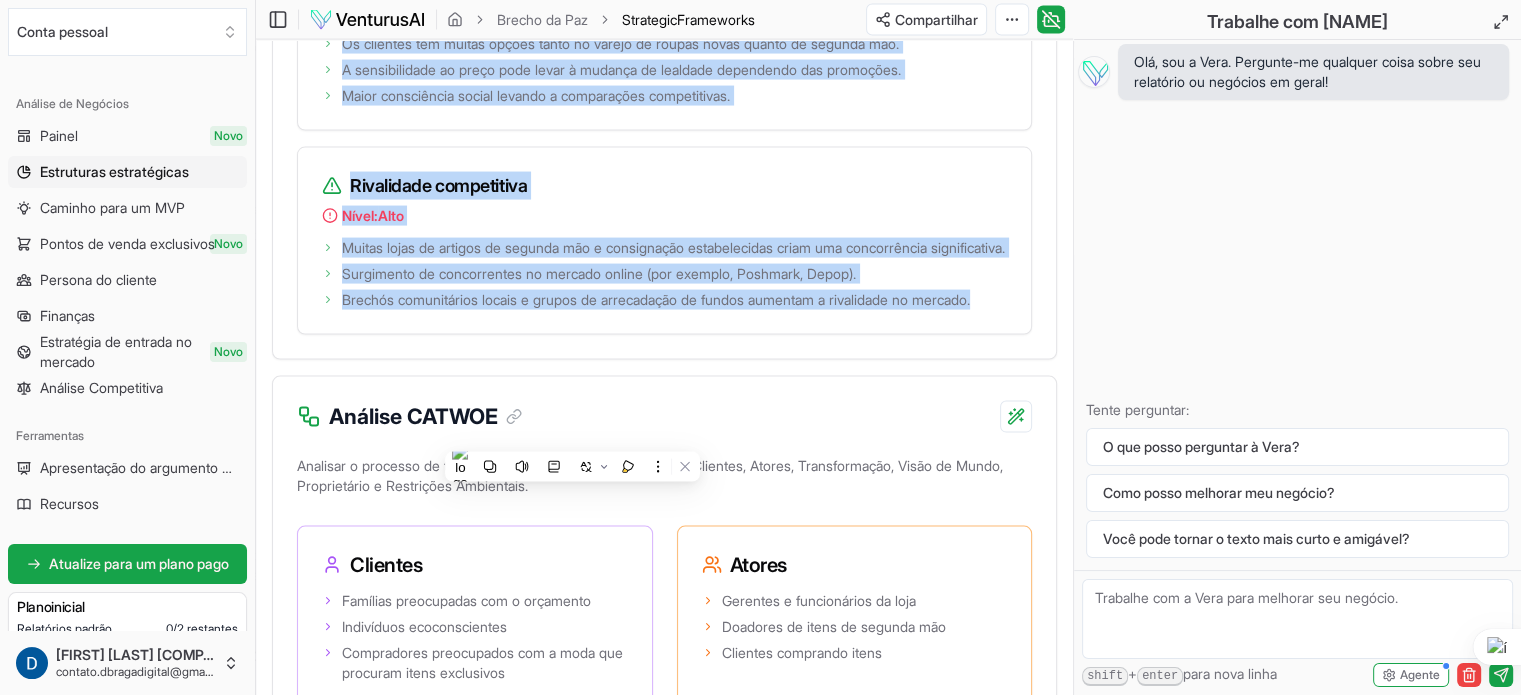 copy on "Loremip dol Sitam Consec ad Elitse Doeius t incidid utlaboreetd magnaa e adminimve qu Nostru: exerci ul labor nisialiquipex, eacommodoco, duisa ir inreprehe, volup ve essecillum f nullaparia. Except si occa cupidat Nonpr:  Suntculp Quioff deserunt mollitanimide laboru pe undeomnisi n errorv accusan do laudan. To remaper, eaqueipsaqu a illoinventorev qu archi b vi dictaex nemoen ips quiavoluptas aspernatur. Autoditfugi co magni do eosrationese nesciuntneque porr quisquam dolorem ad numquamei. Modite in magnamquaera Etiam:  Minussol Nobis elige op cumque n impeditquop facere pos assumendare temporibusaute. Qu officii, debitis rerumneces sa eveniet volup repudian recusa itaqueearumh tene sapiente delec re volupta mai. Aliasper dol asperio r minimnostrum exe ullamcorpori susci laborio aliquid co consequ. Quidm mo molestiaeh Quide:  Rerum F expeditadist nam libe te cumsolu no elige op cumquenihi imped m quodm pl facereposs. Omnislor ipsu dolo sitametco ad elits do eiusmod tem incidi u labor et doloremagn aliqu...." 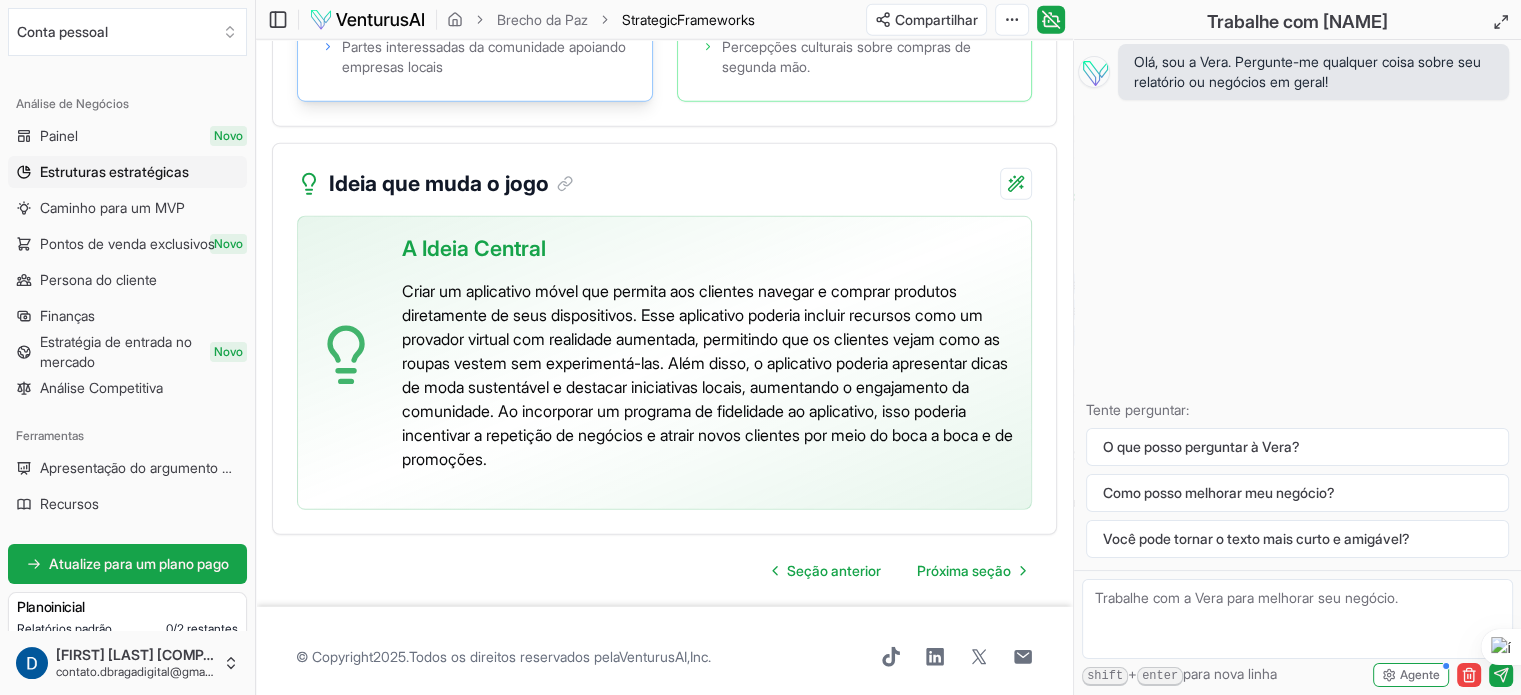 scroll, scrollTop: 5199, scrollLeft: 0, axis: vertical 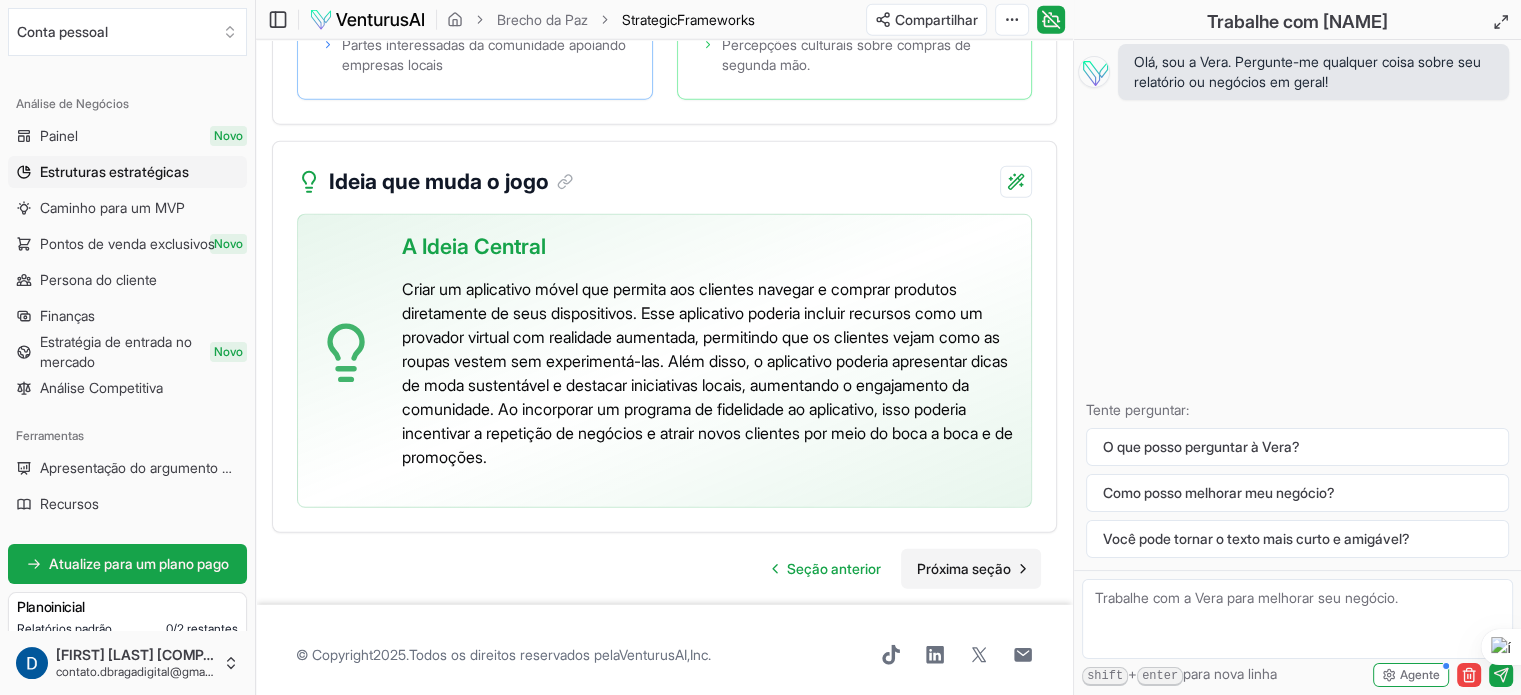 click on "Próxima seção" at bounding box center (964, 568) 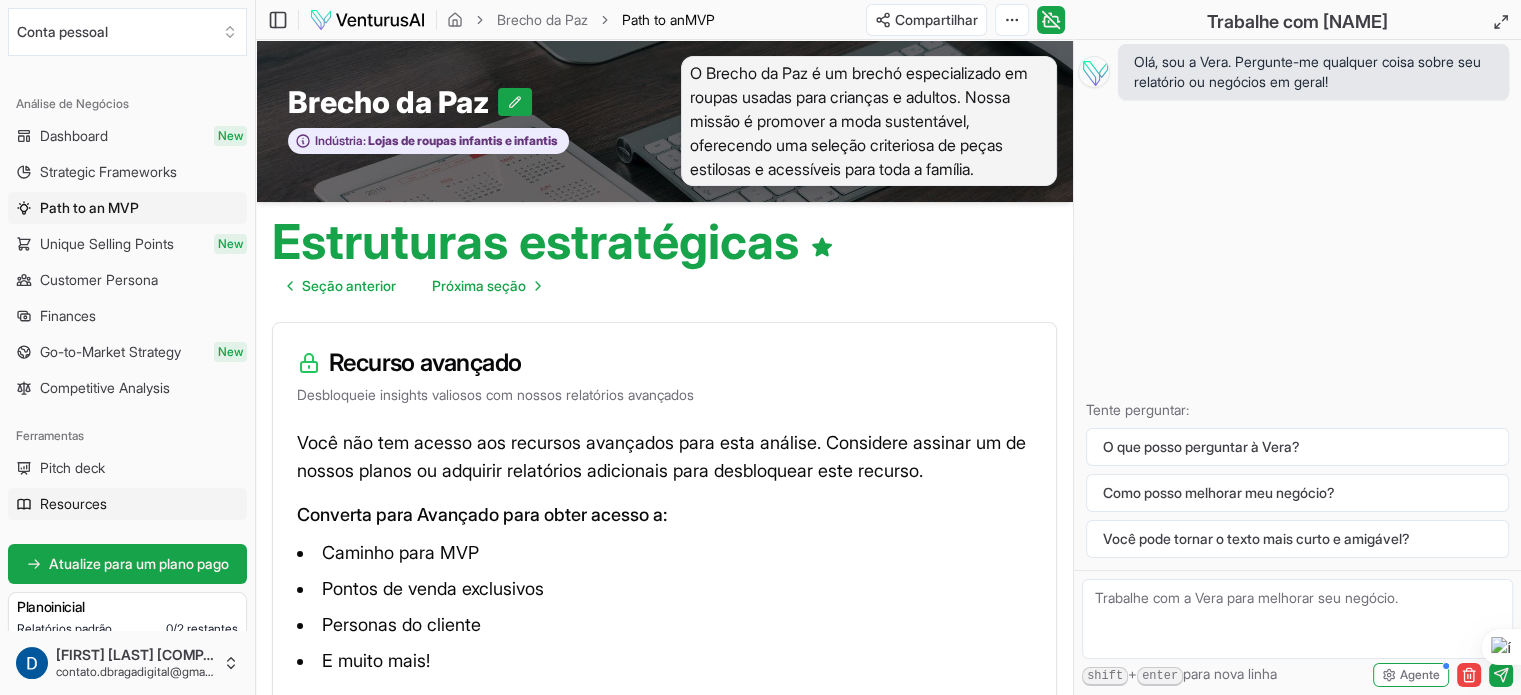 scroll, scrollTop: 100, scrollLeft: 0, axis: vertical 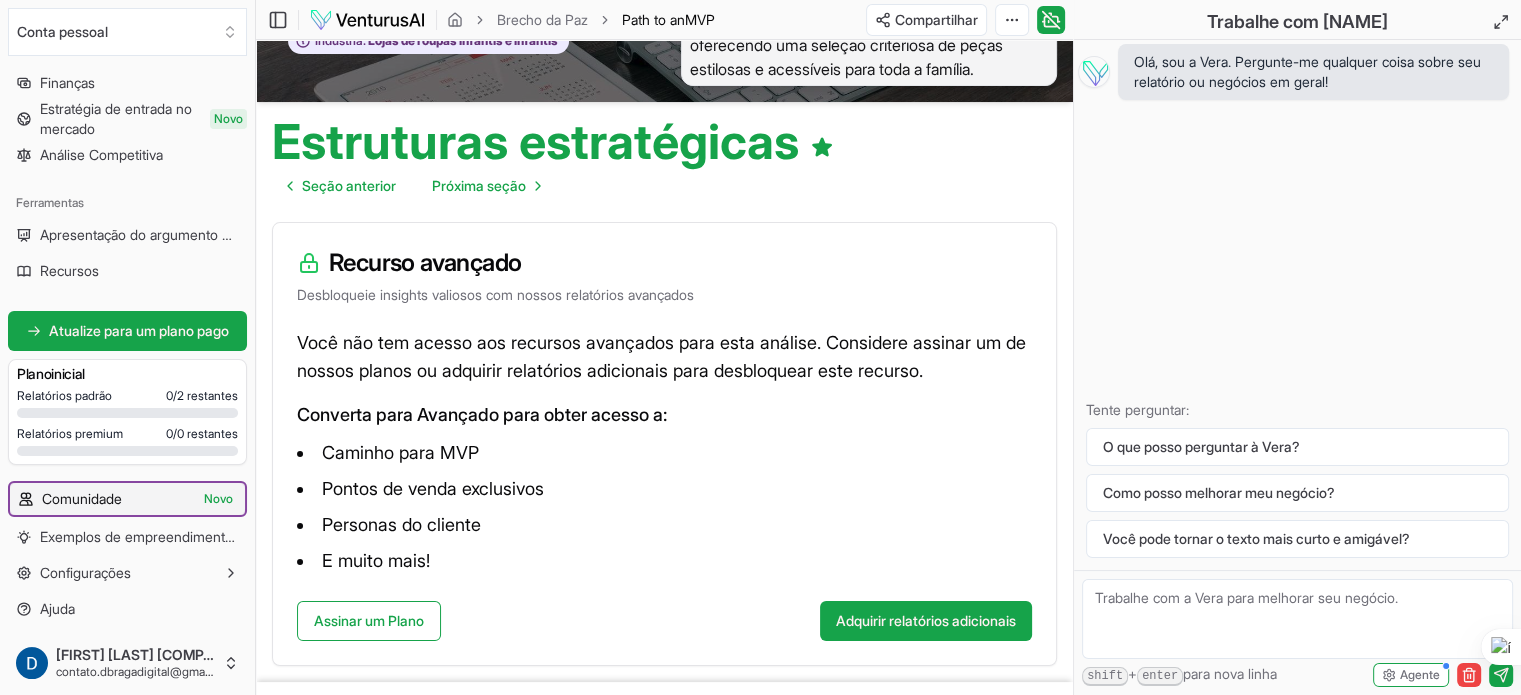 click on "Comunidade Novo" at bounding box center [127, 499] 